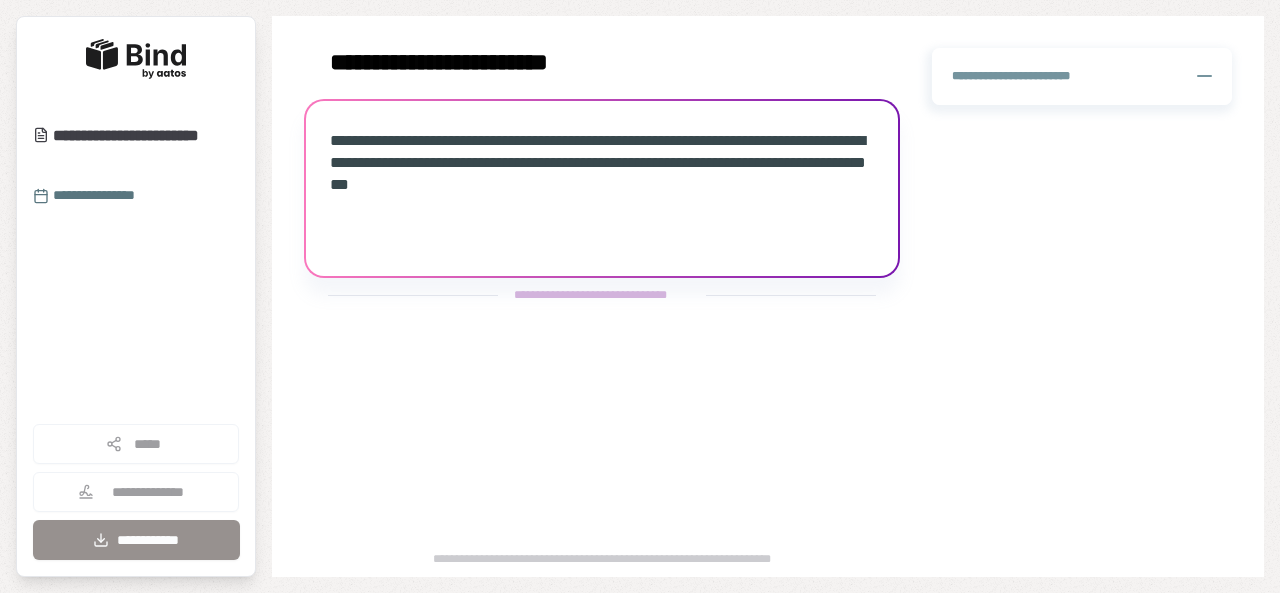 scroll, scrollTop: 0, scrollLeft: 0, axis: both 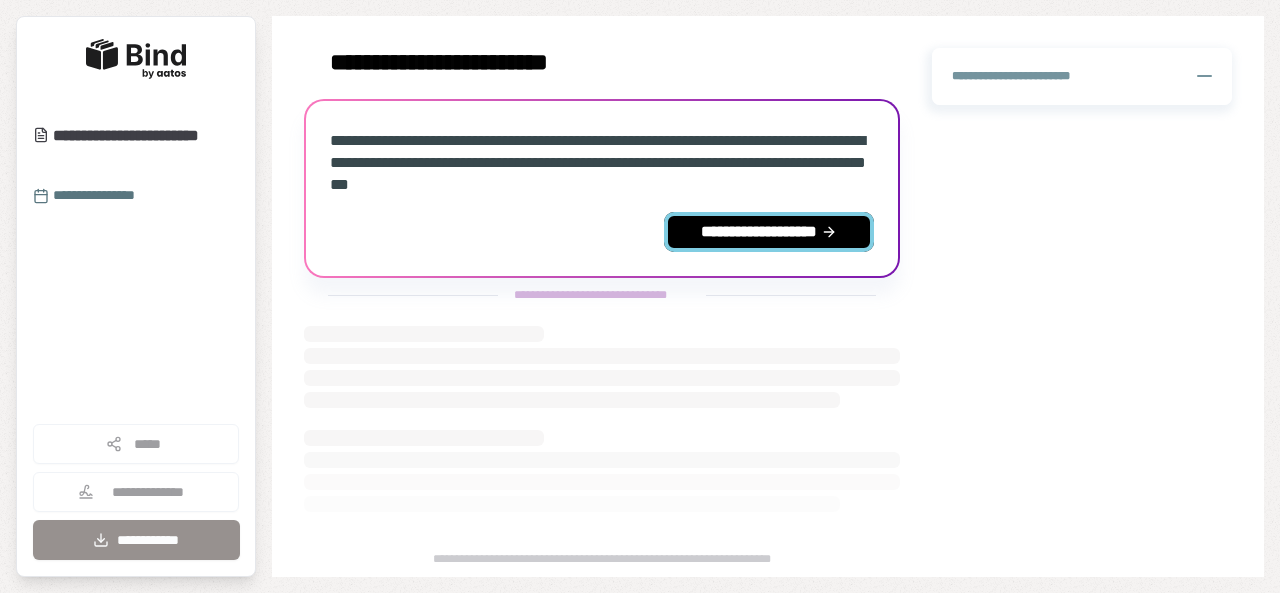 click on "**********" at bounding box center (769, 232) 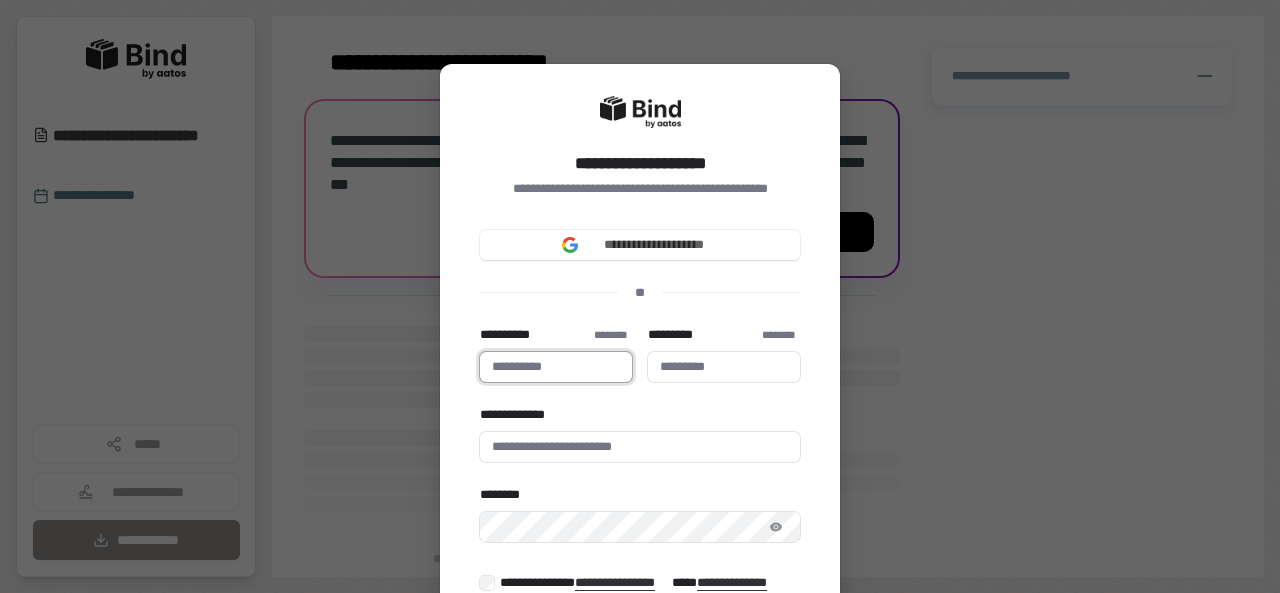 type 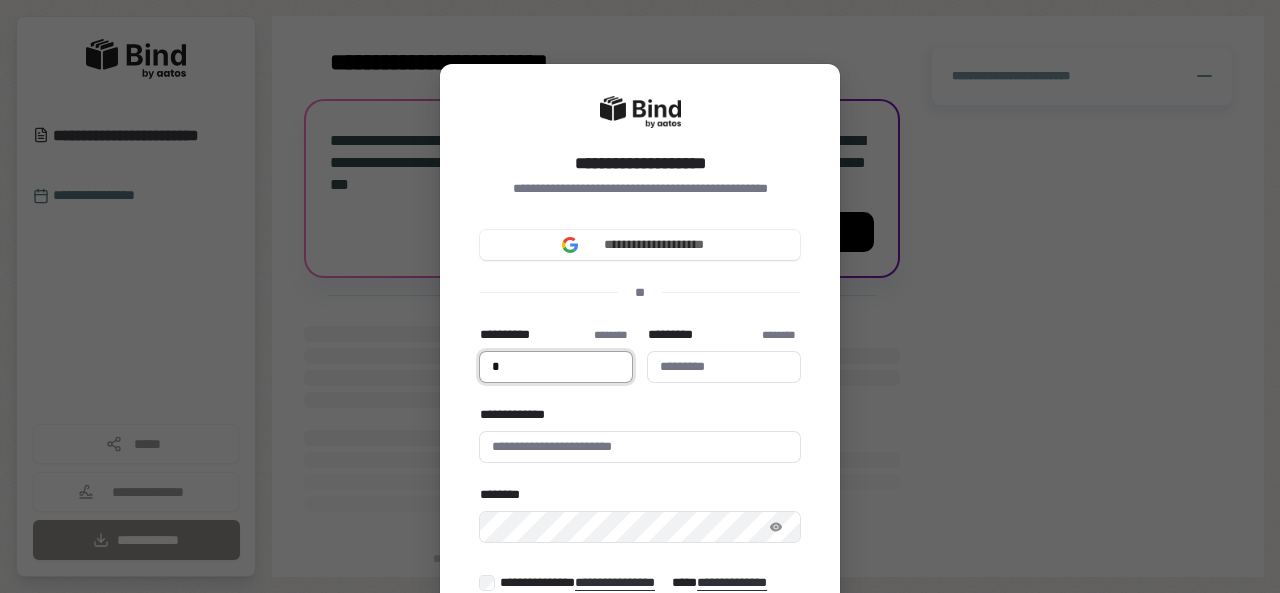 type on "**" 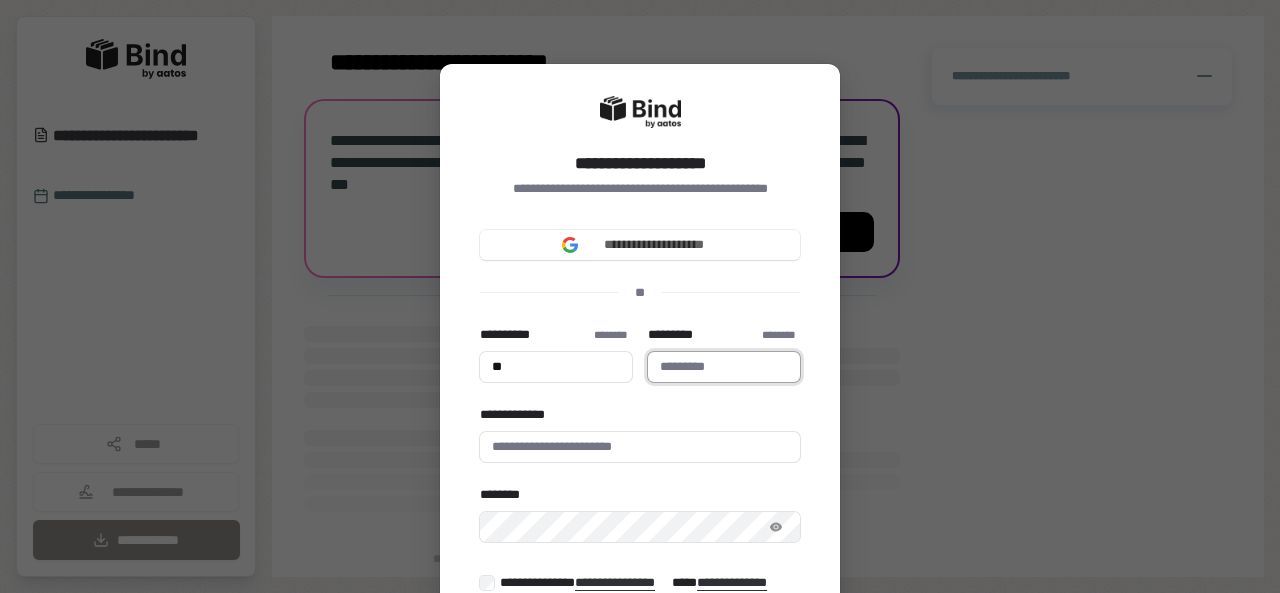 click on "*********" at bounding box center [724, 367] 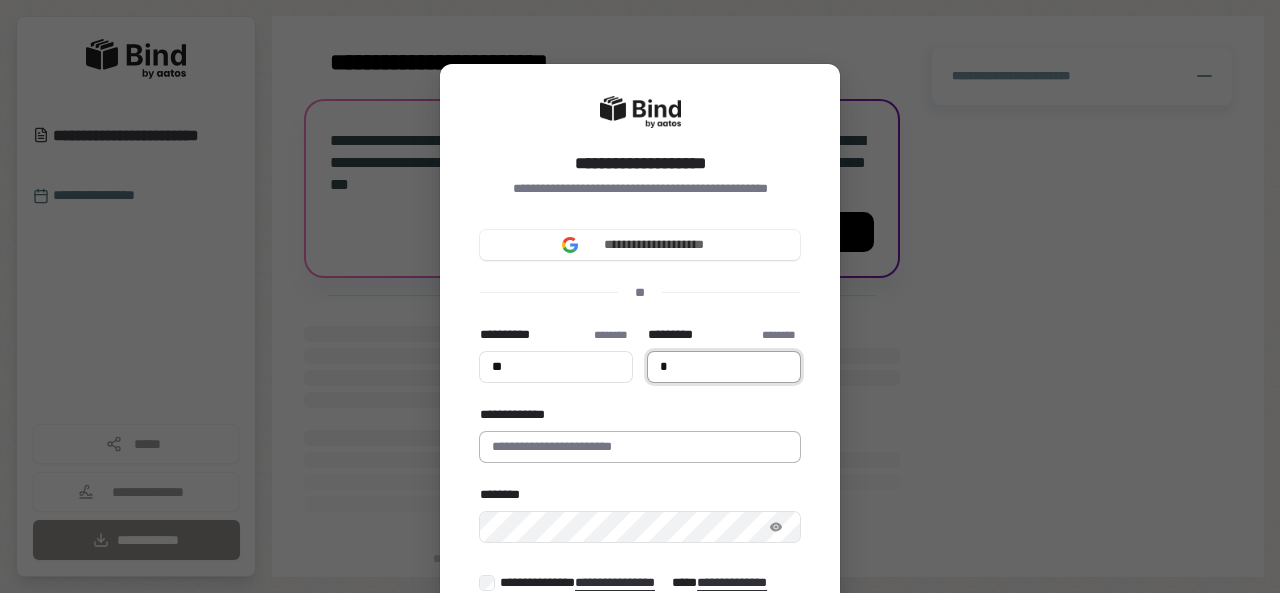 type on "**" 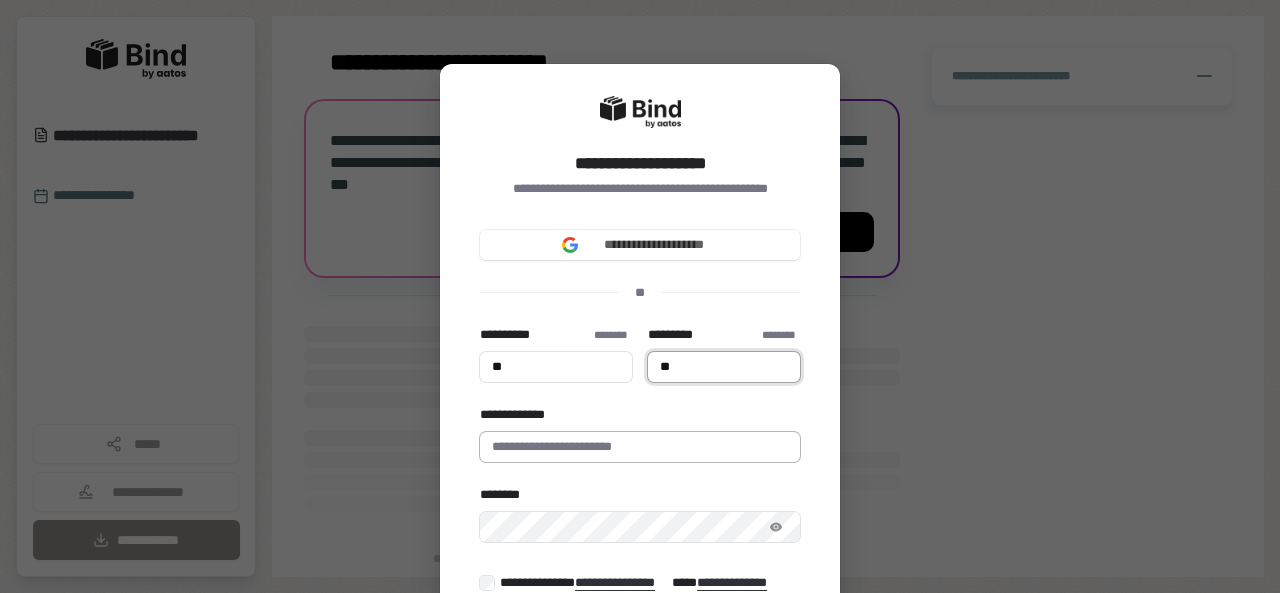 type on "**" 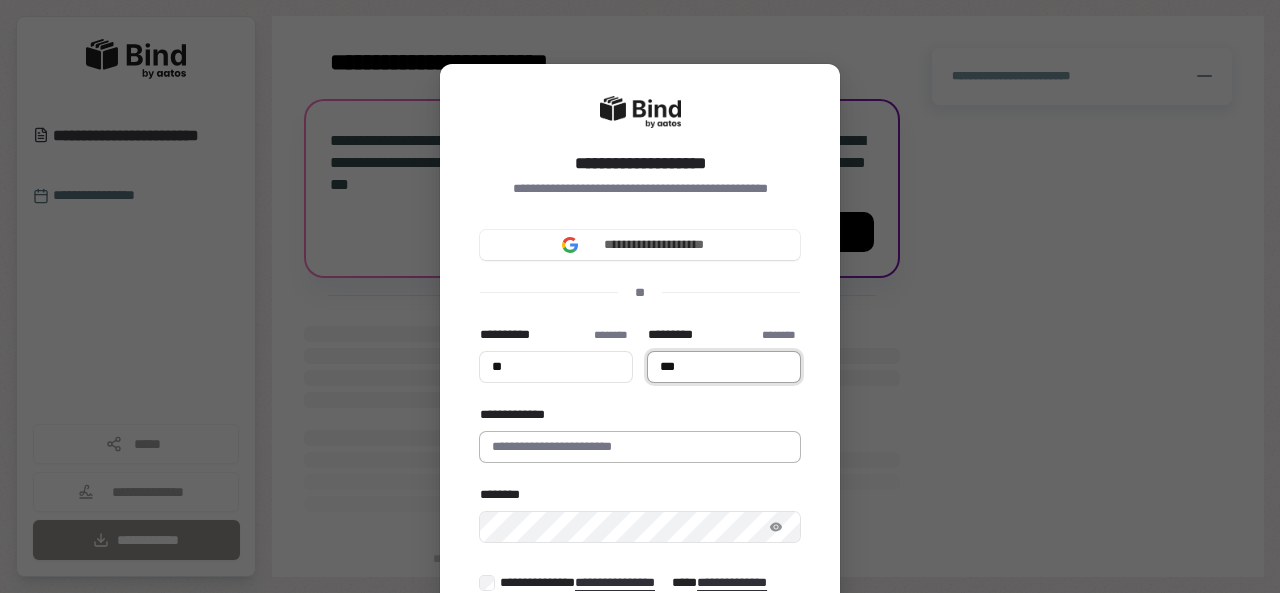type on "***" 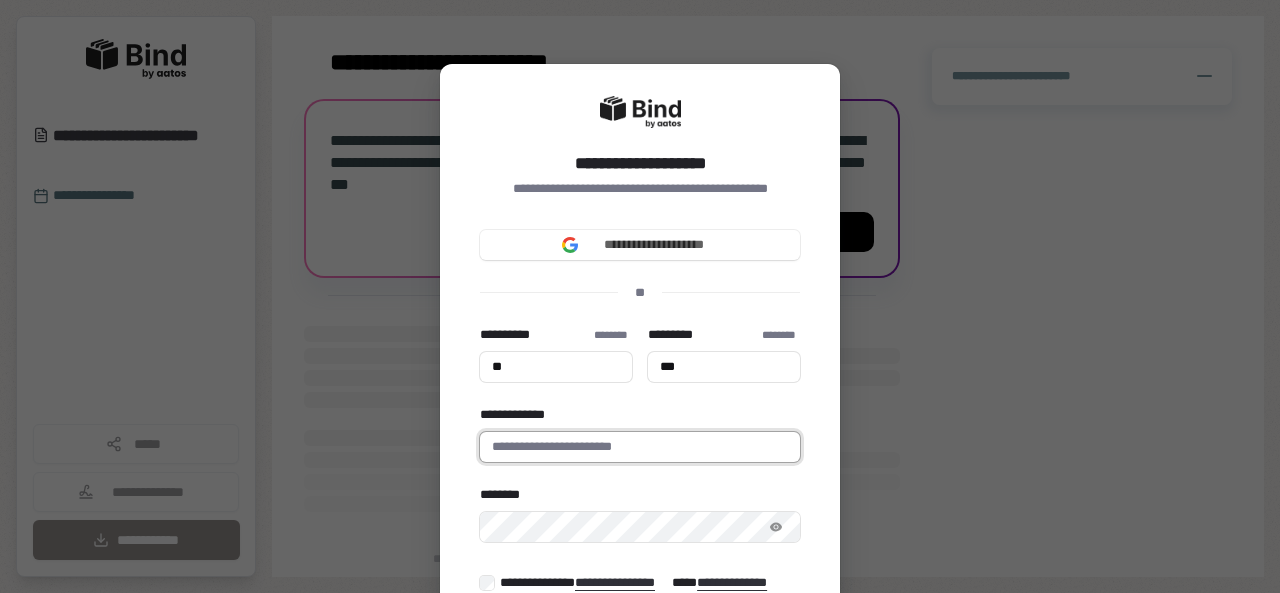 type on "**" 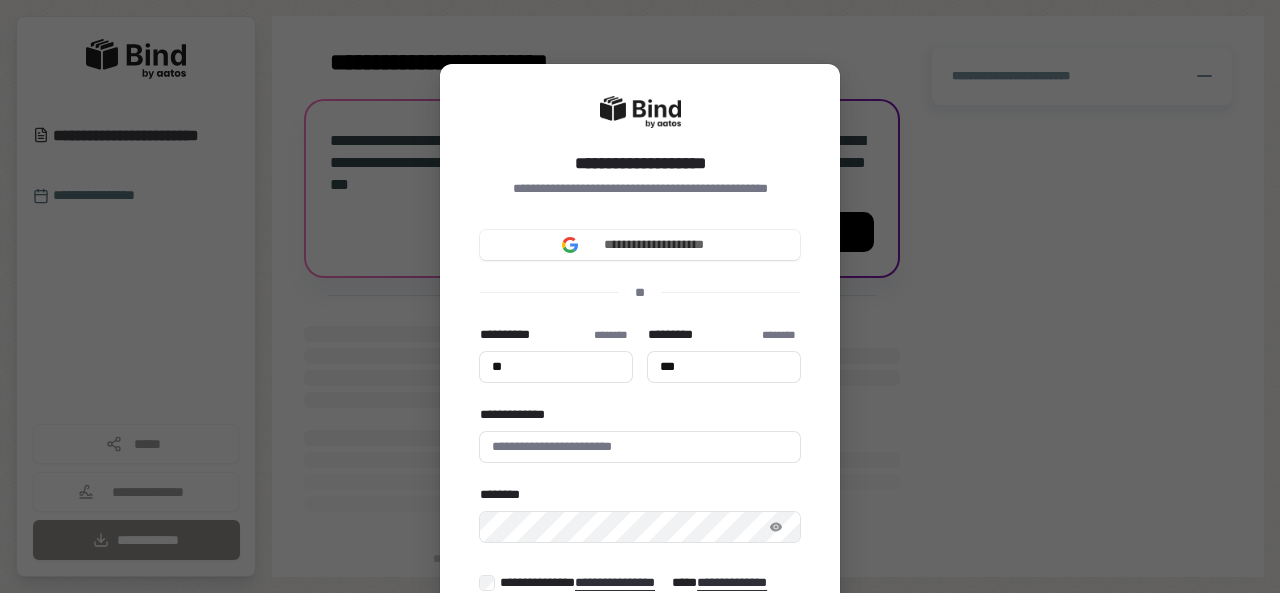 type on "**" 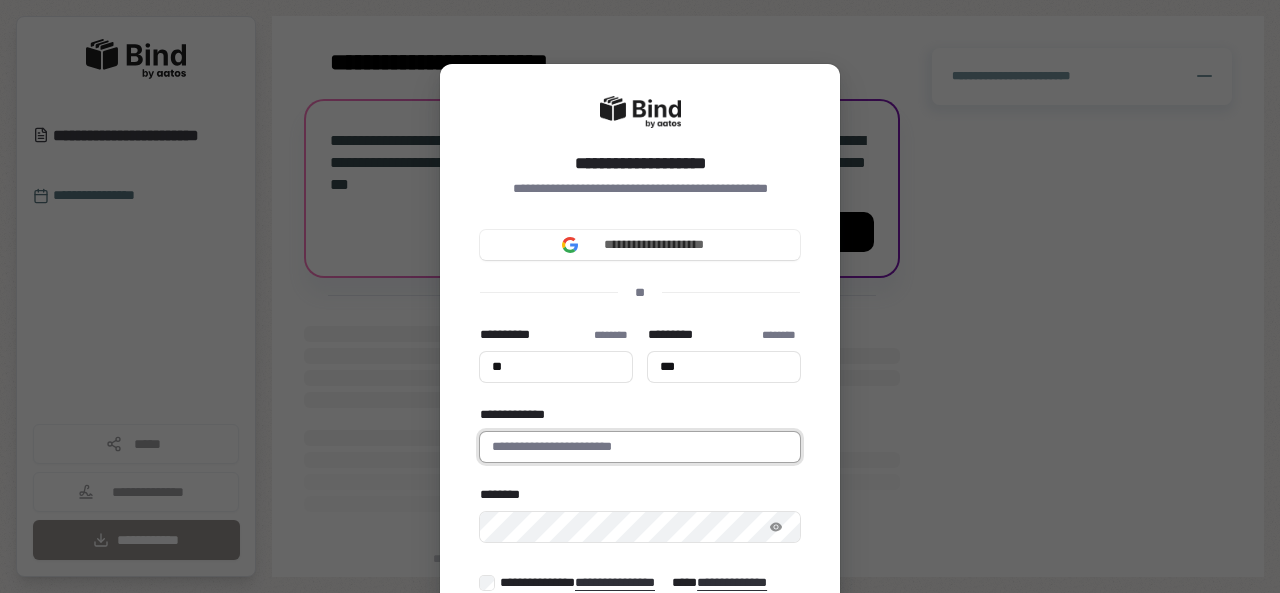 type on "**" 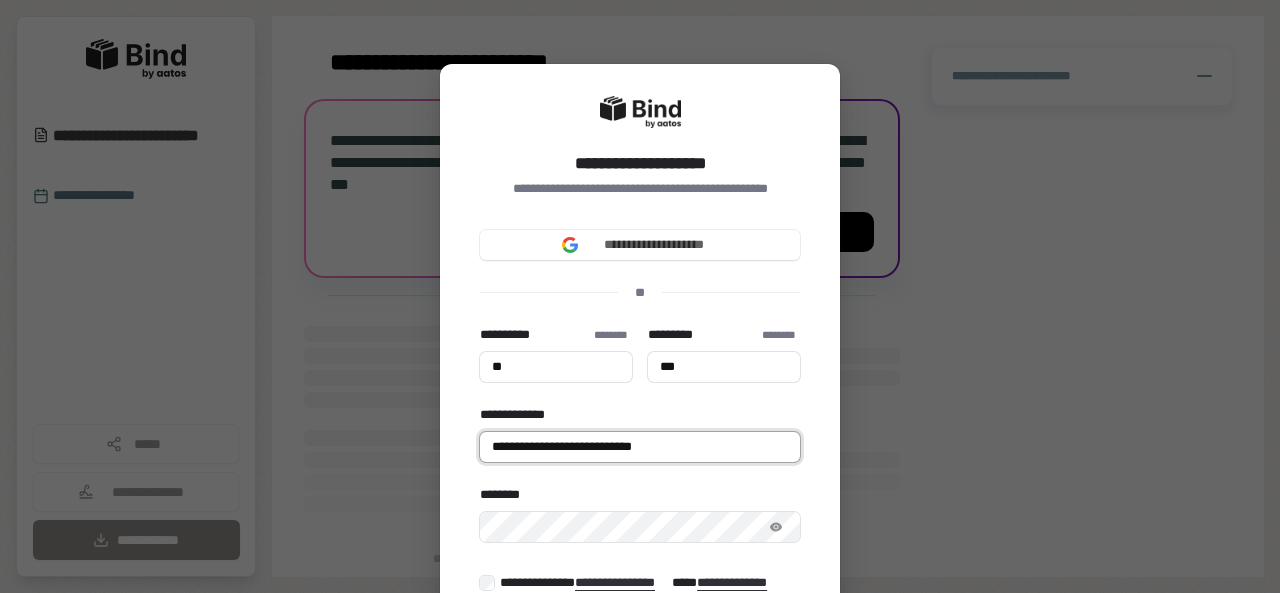 type on "**********" 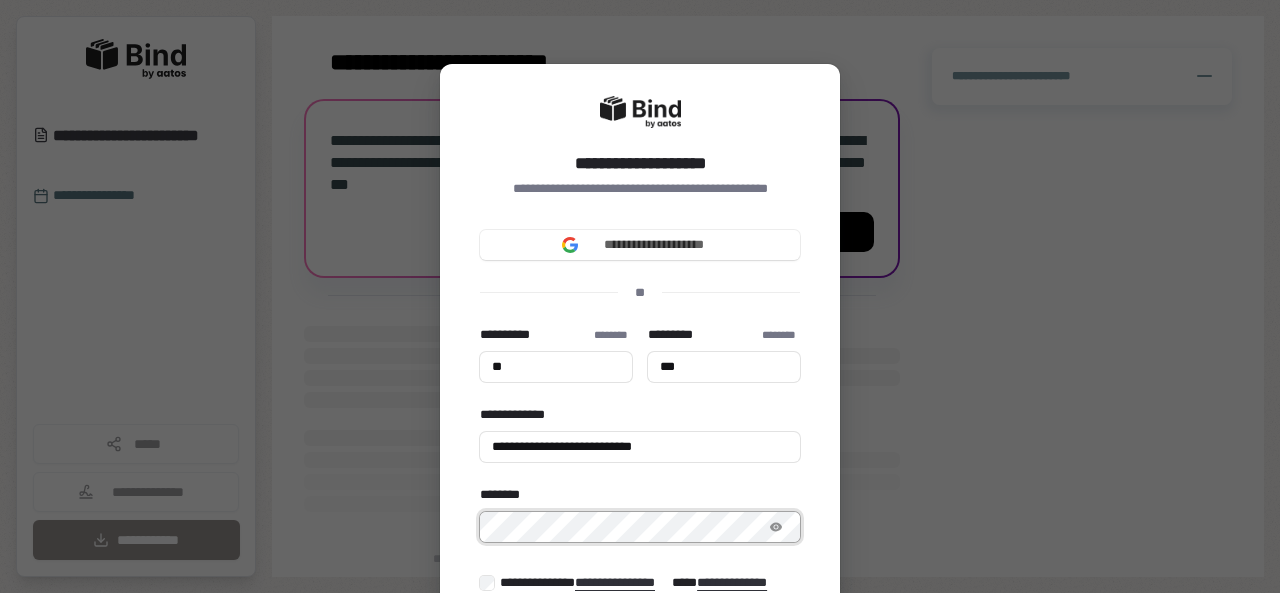 type on "**" 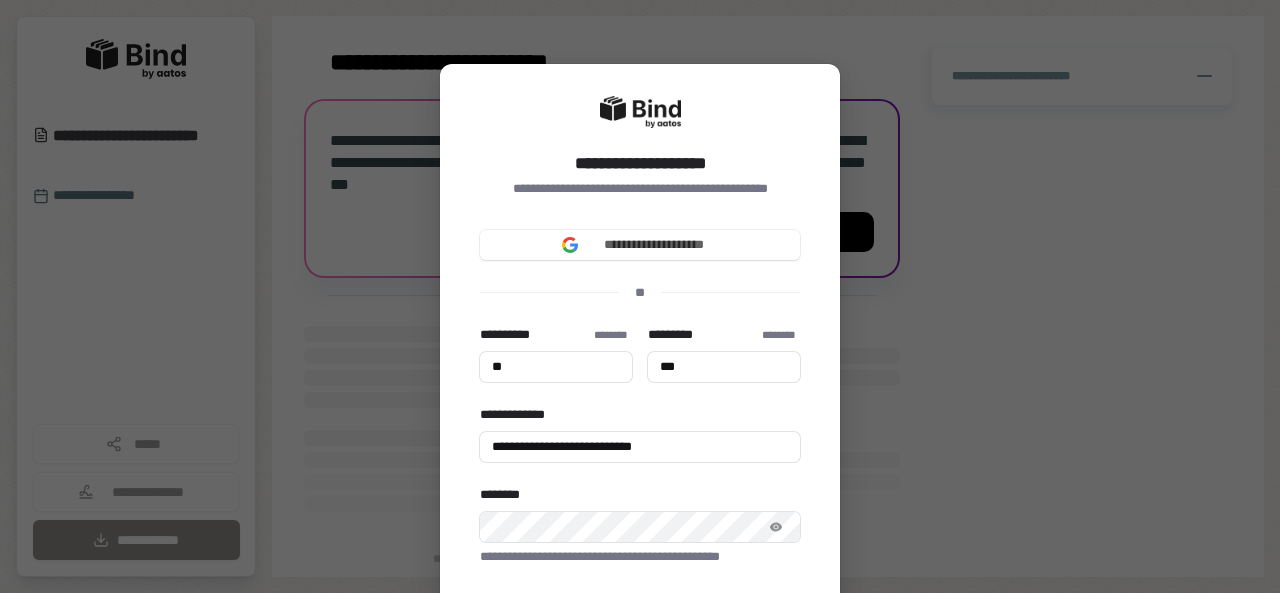 type on "**" 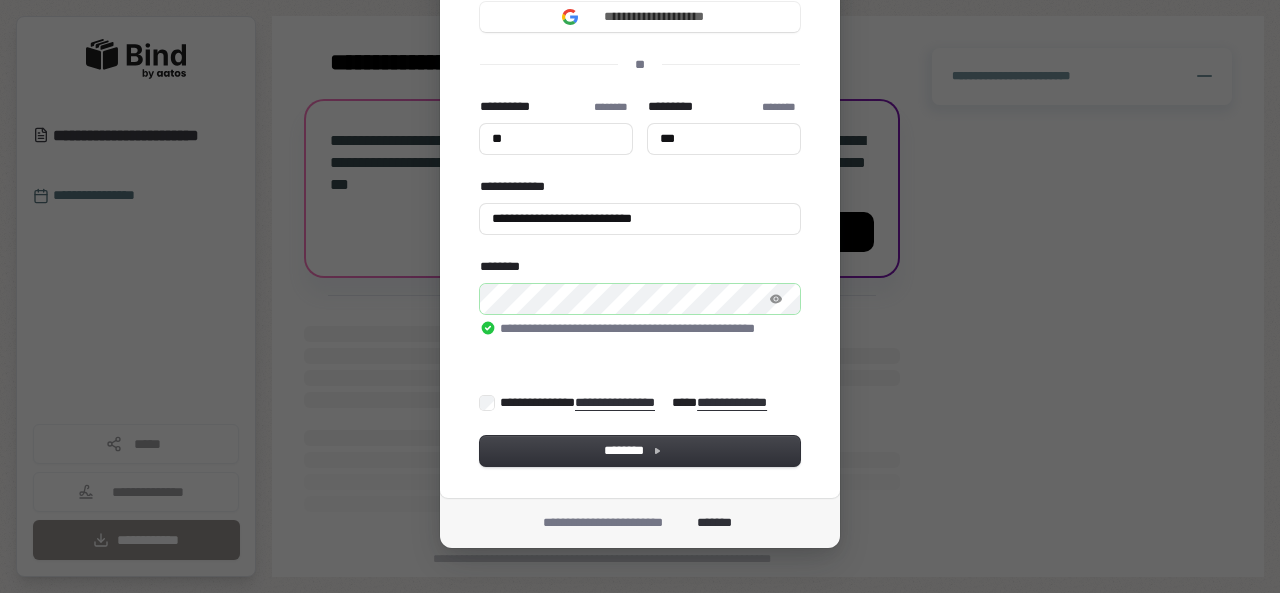 type on "**" 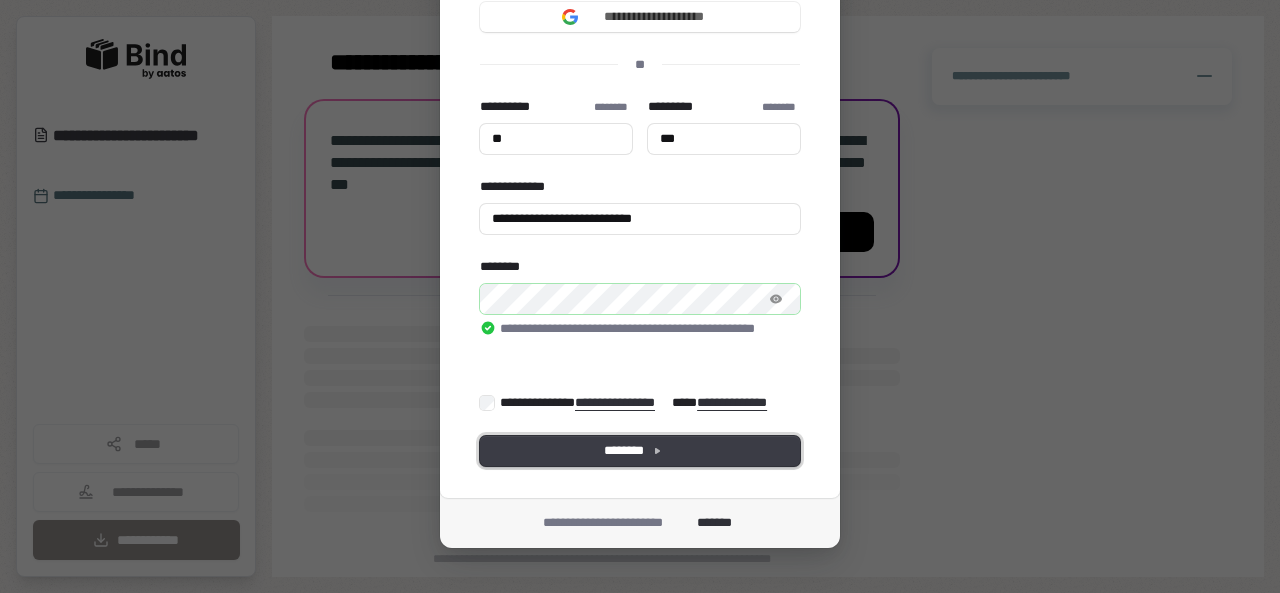 type on "**" 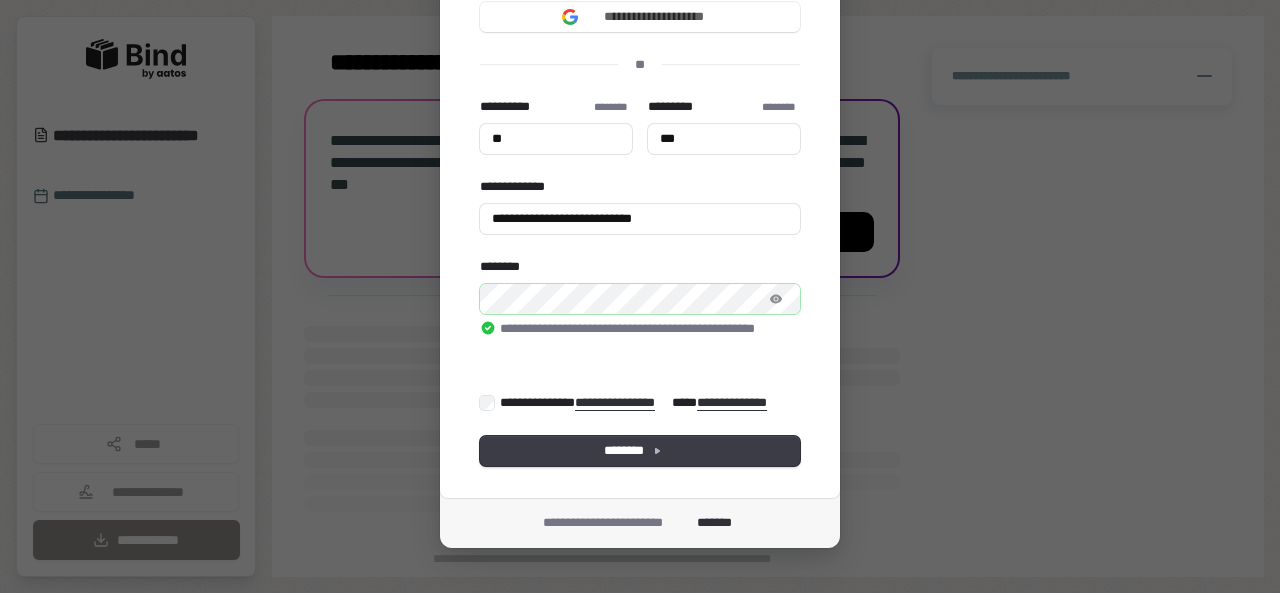 type on "**" 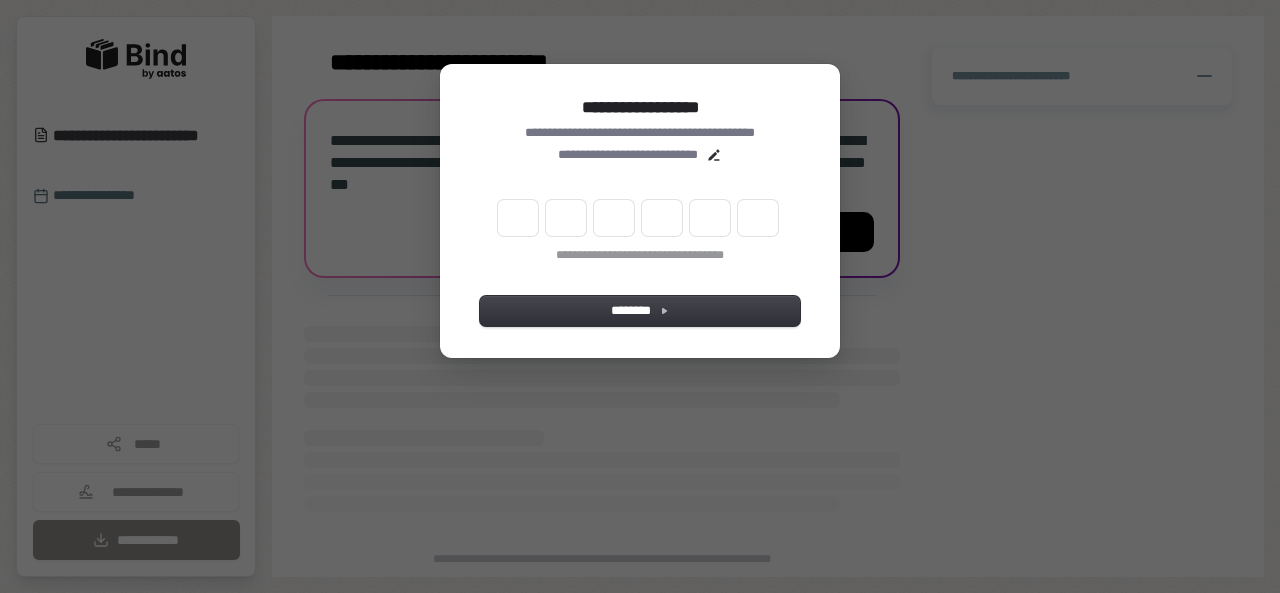 scroll, scrollTop: 0, scrollLeft: 0, axis: both 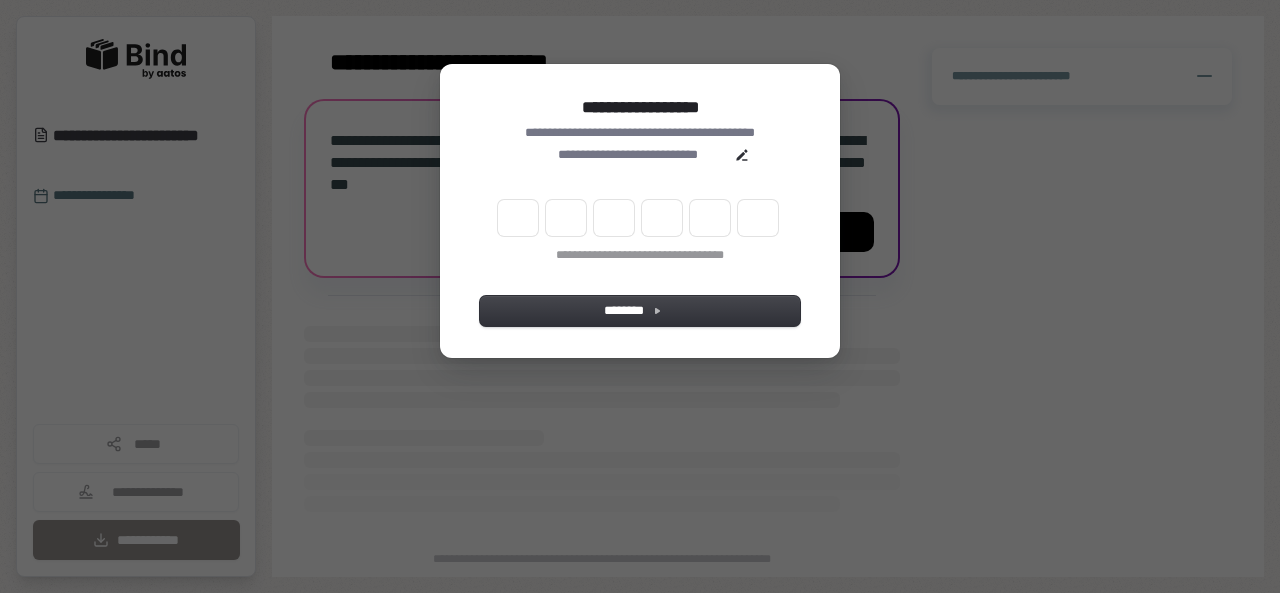 type on "*" 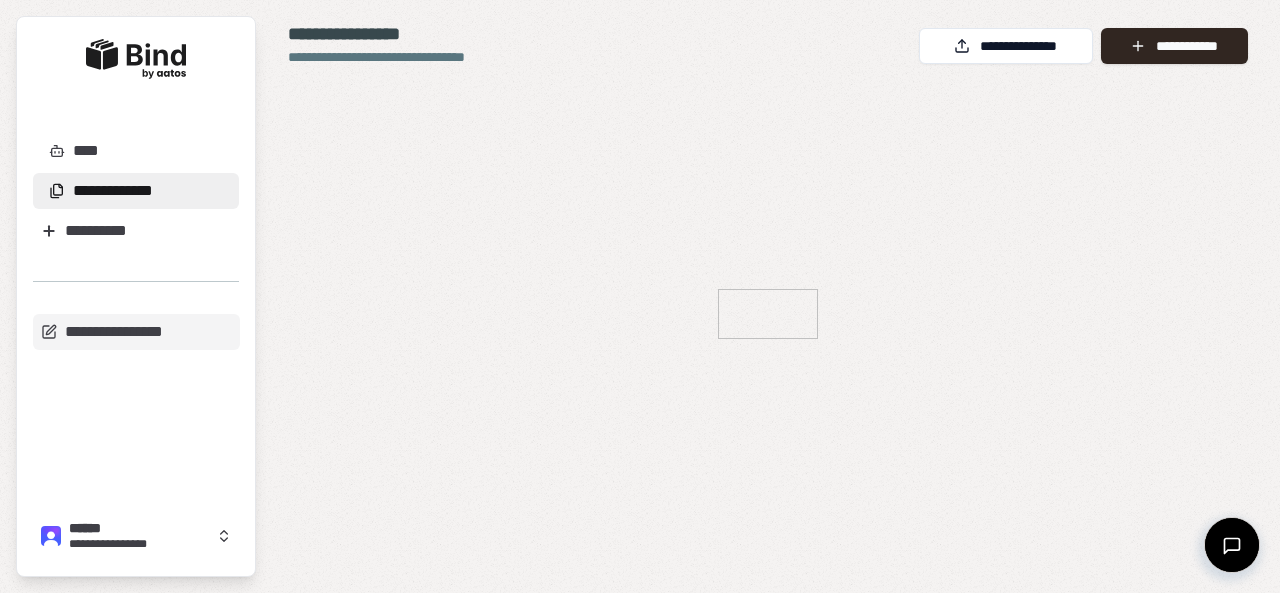 scroll, scrollTop: 0, scrollLeft: 0, axis: both 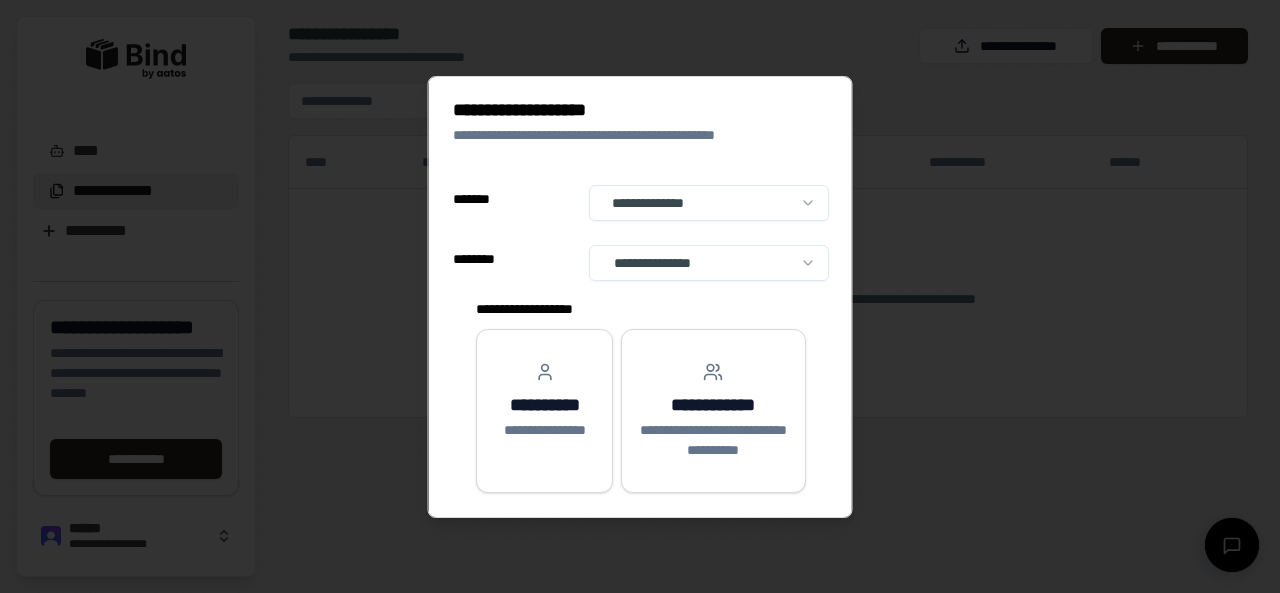select on "**" 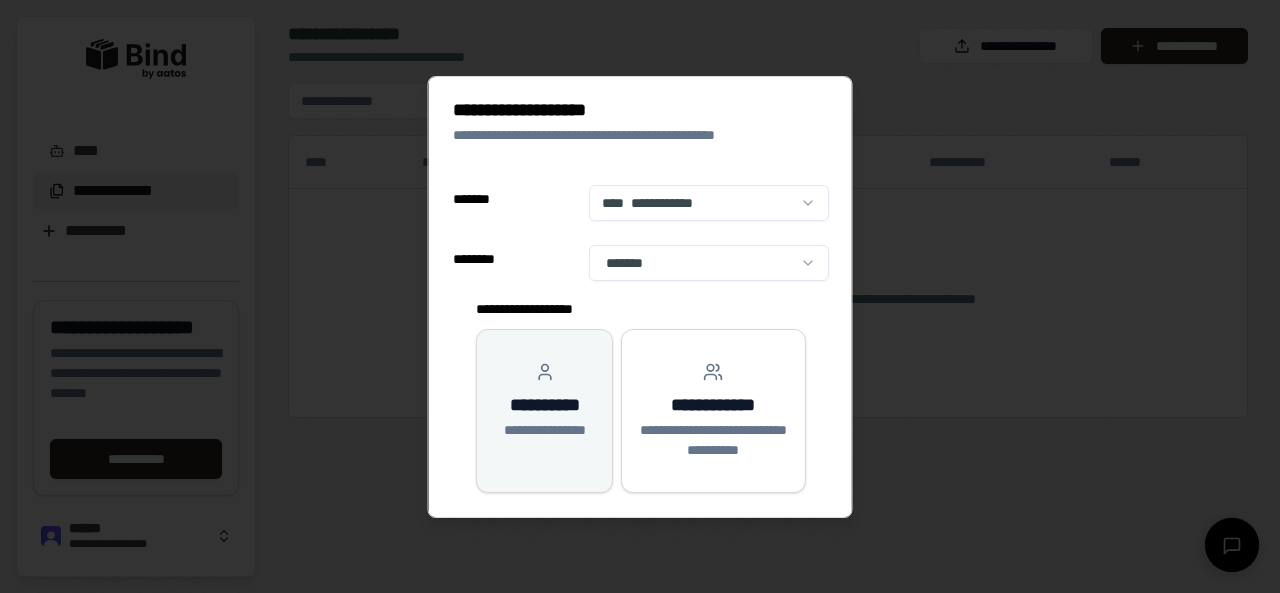 click on "**********" at bounding box center (544, 405) 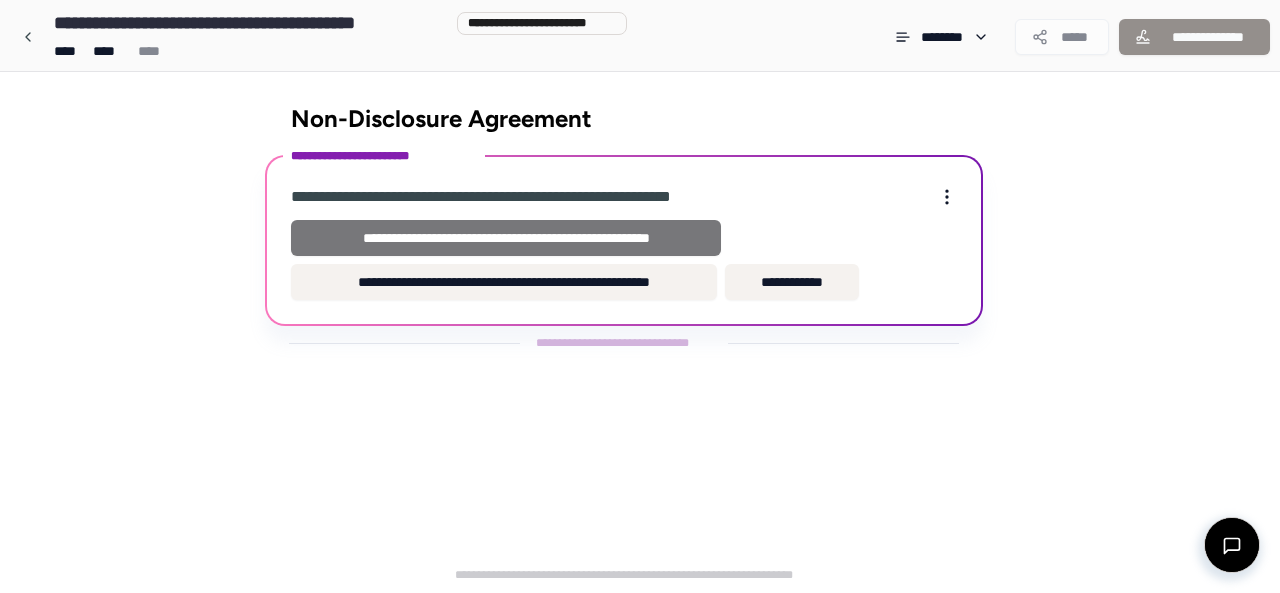 click on "**********" at bounding box center [506, 238] 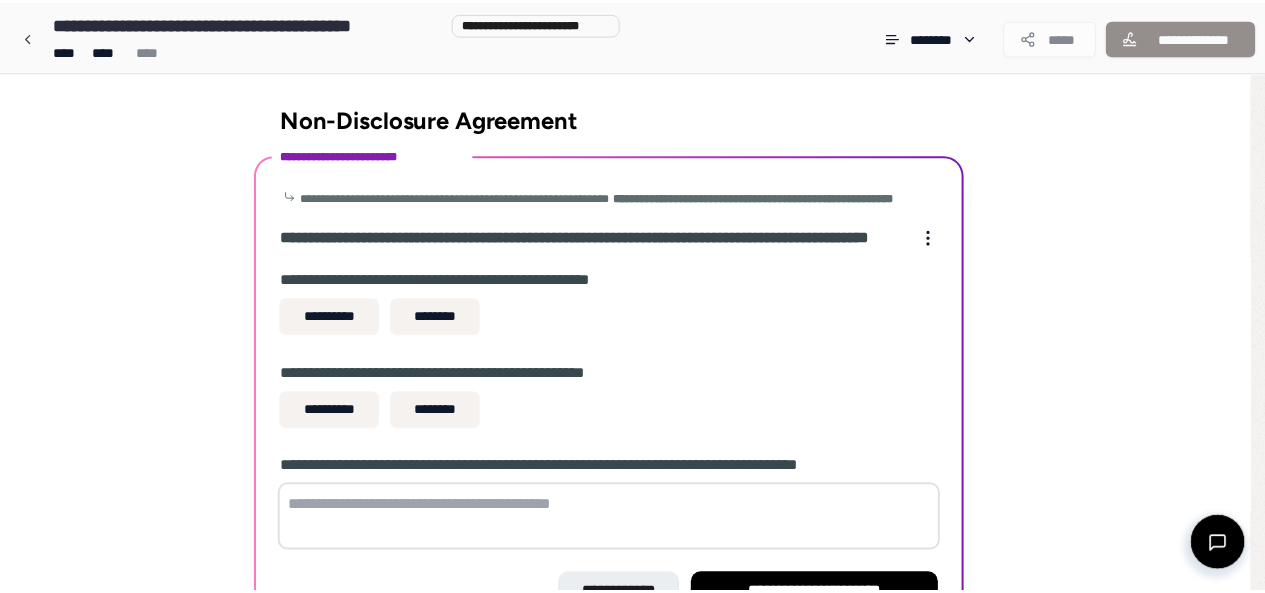 scroll, scrollTop: 164, scrollLeft: 0, axis: vertical 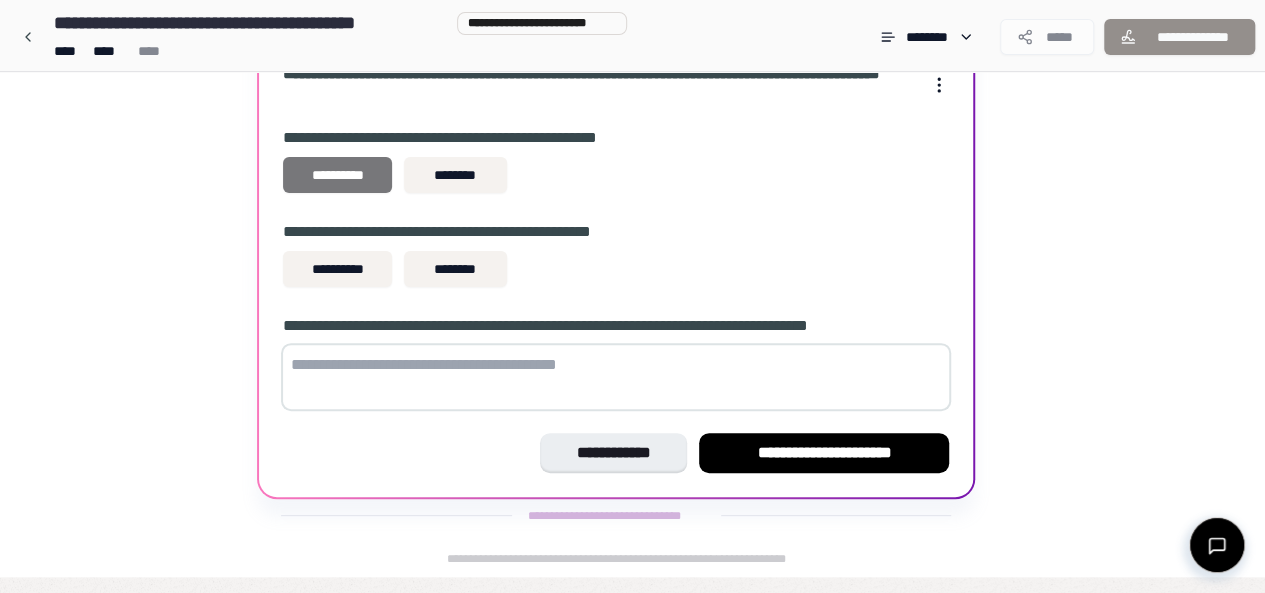 click on "**********" at bounding box center (337, 175) 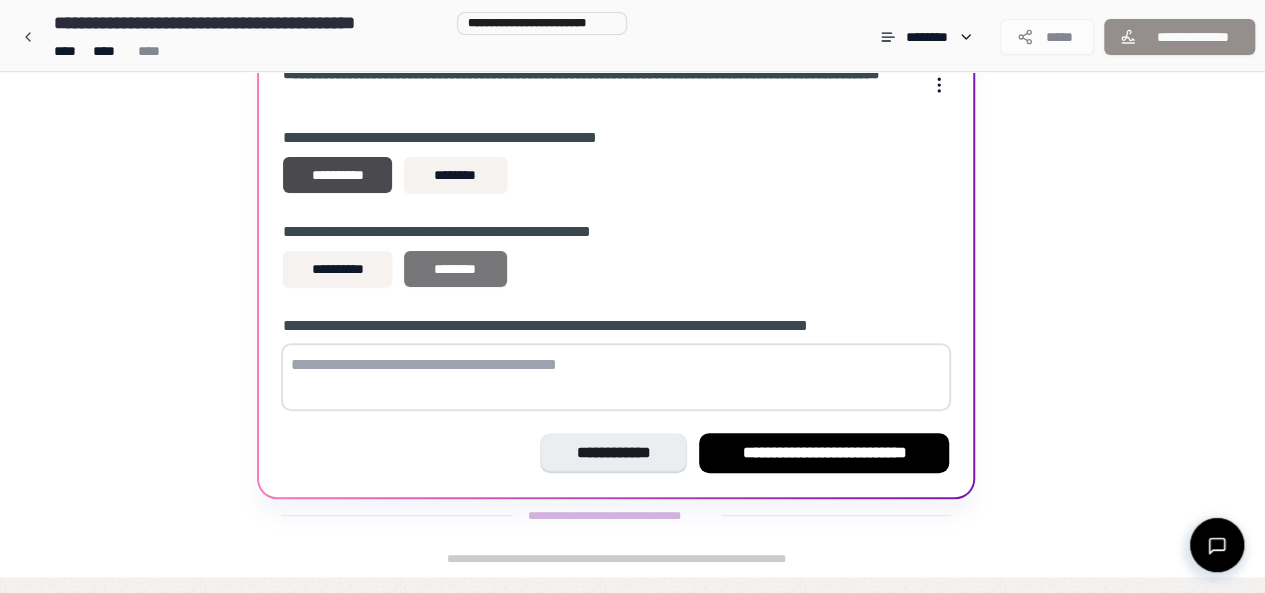 click on "********" at bounding box center (455, 269) 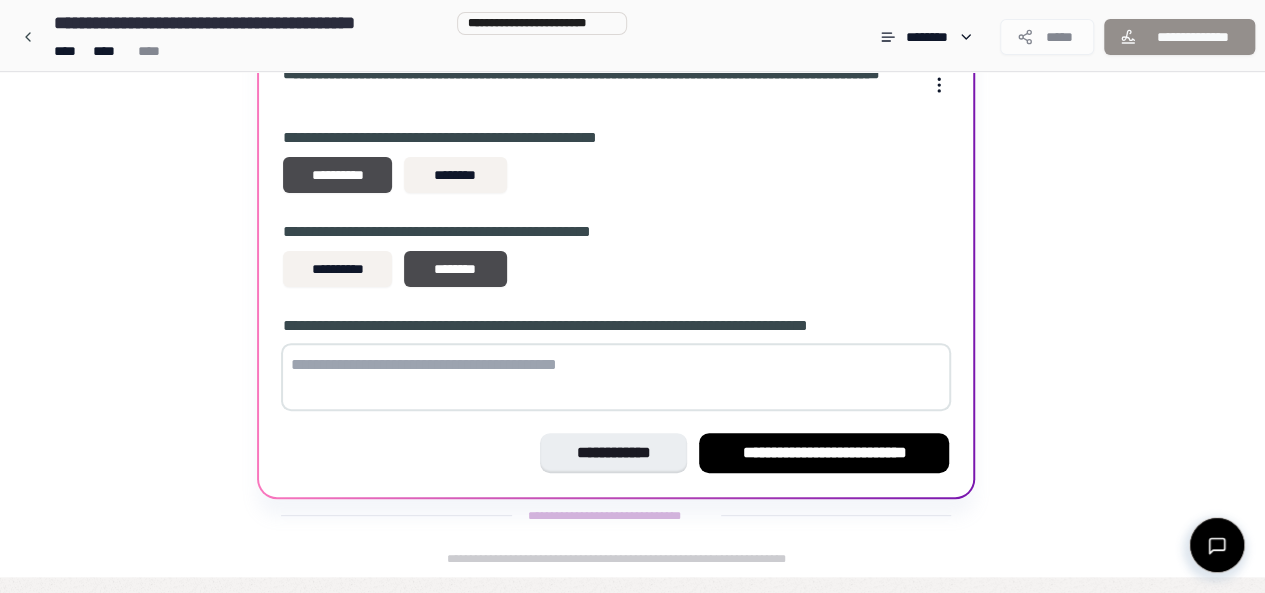 click at bounding box center [616, 377] 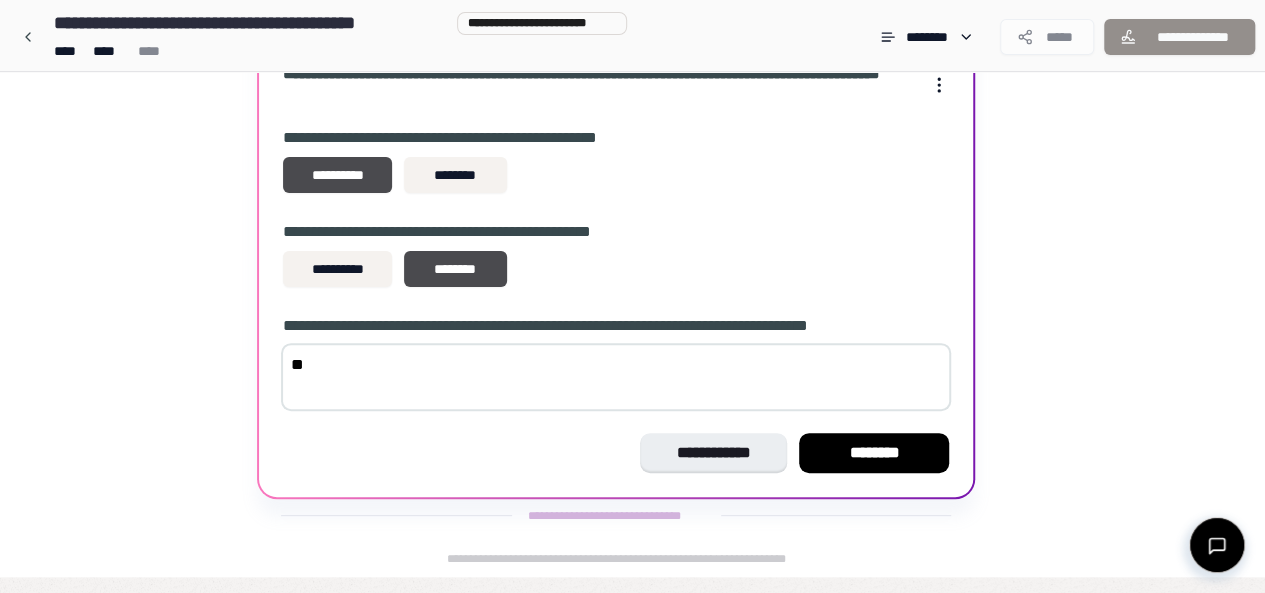 type on "*" 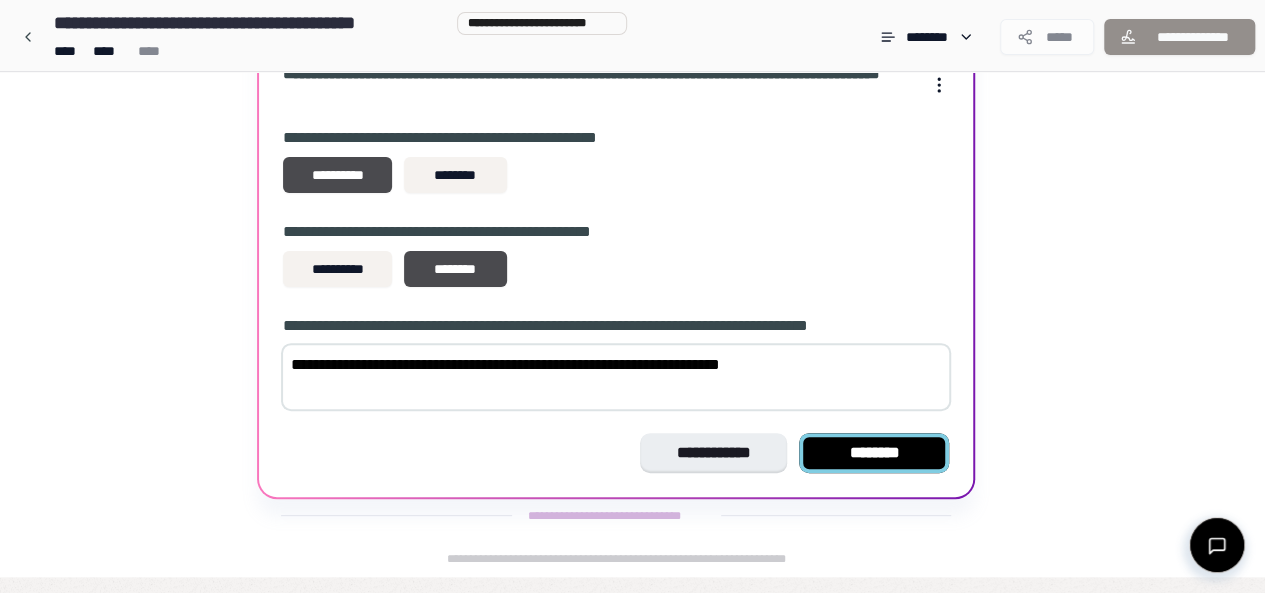 type on "**********" 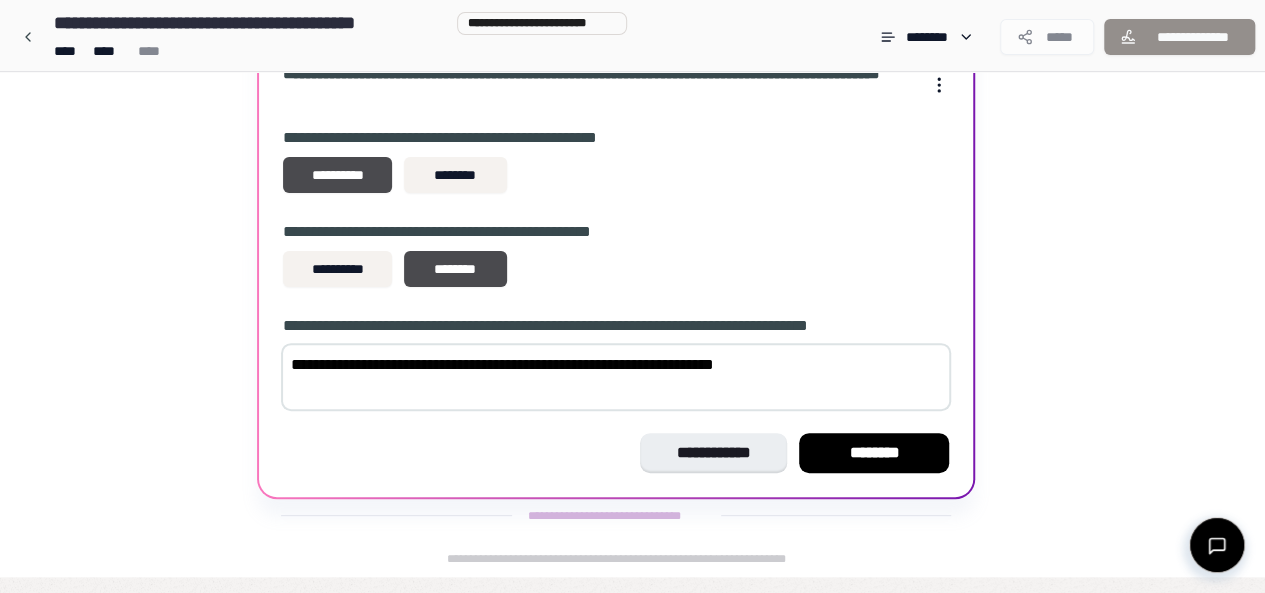 click on "********" at bounding box center [874, 453] 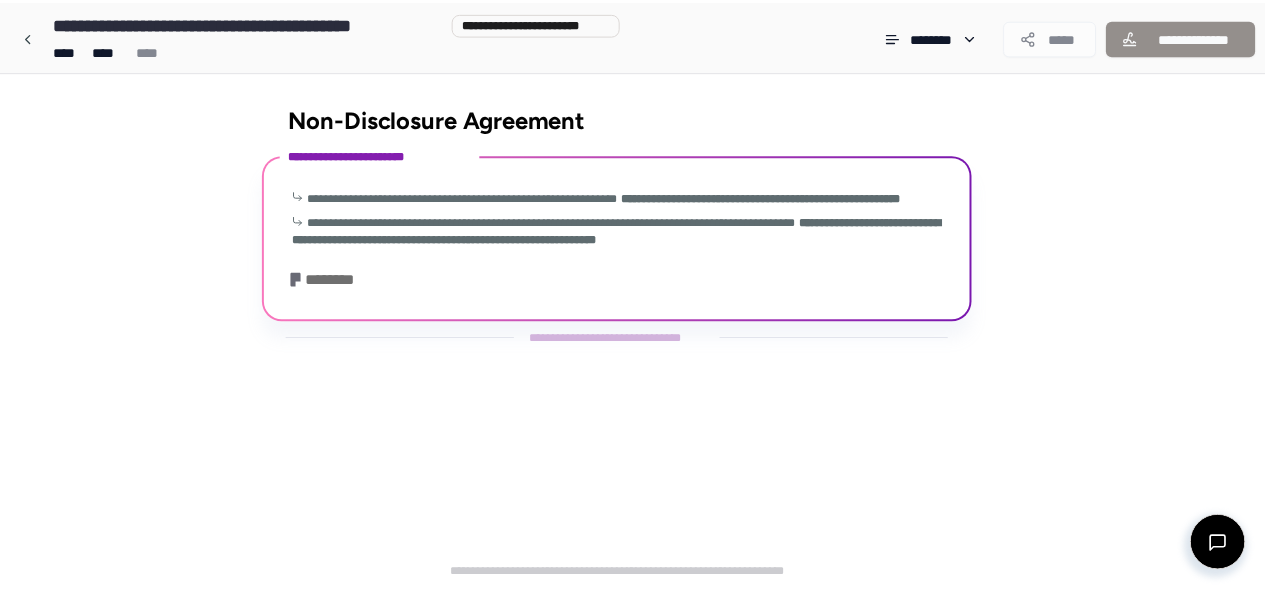scroll, scrollTop: 532, scrollLeft: 0, axis: vertical 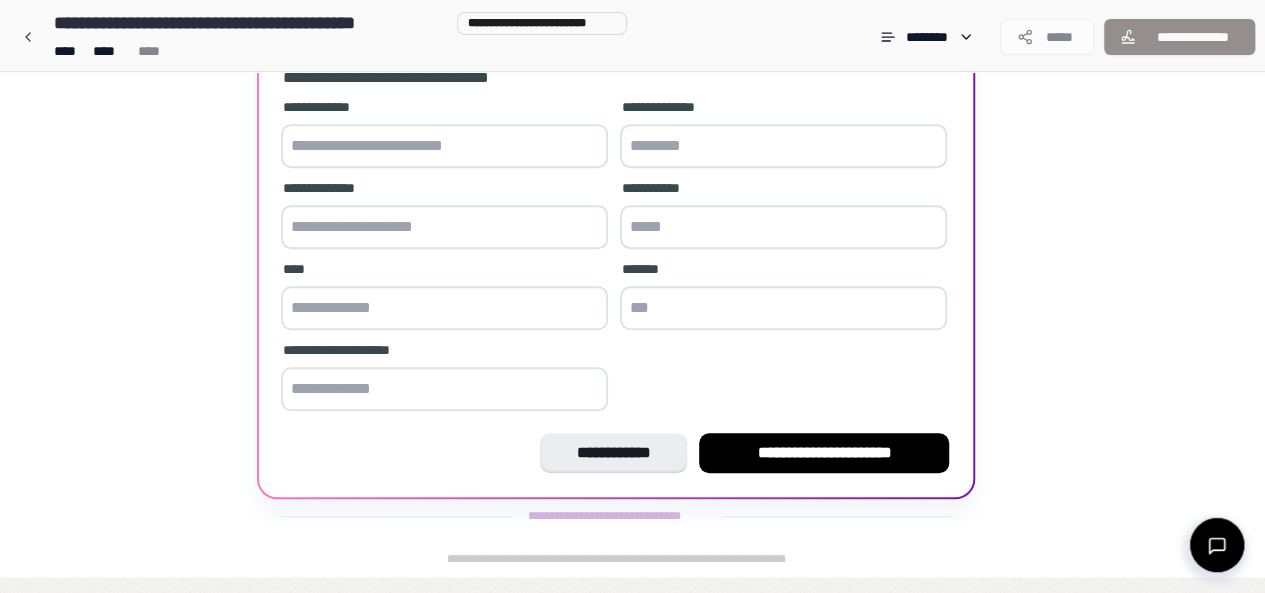 click on "**********" at bounding box center (444, 107) 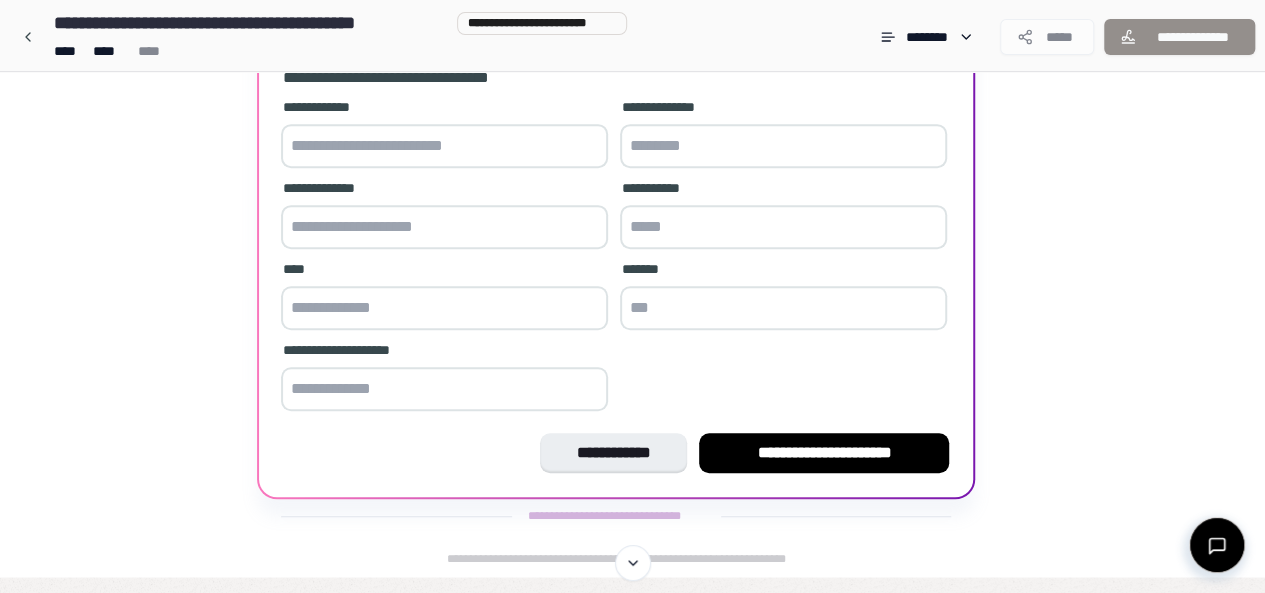 scroll, scrollTop: 32, scrollLeft: 0, axis: vertical 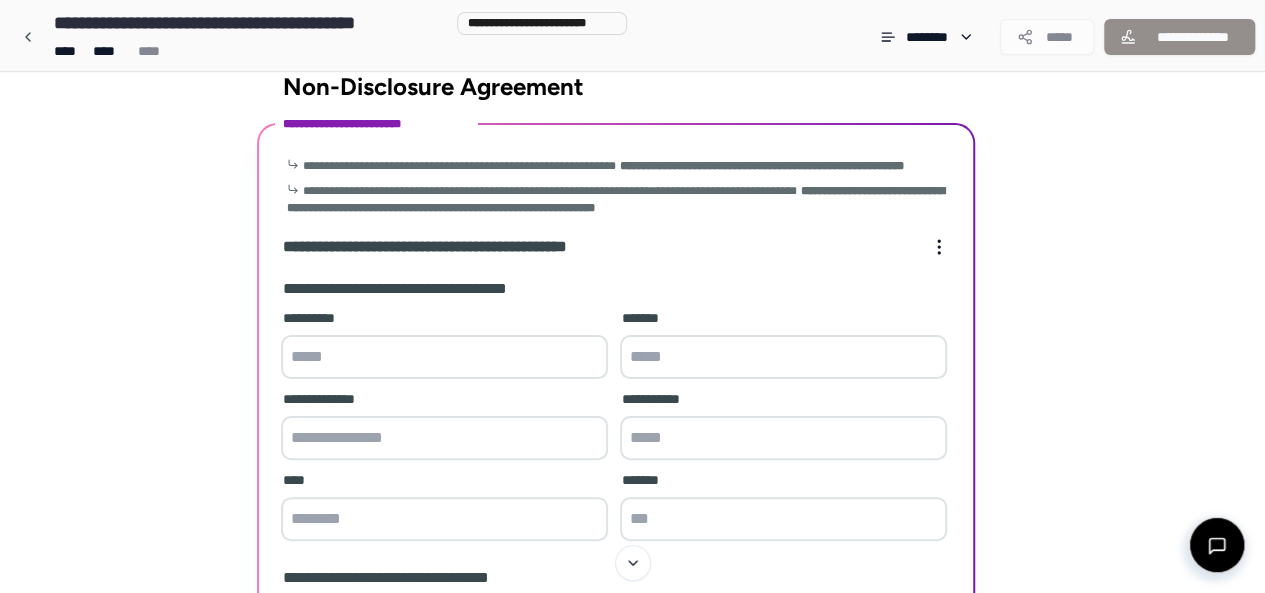 click at bounding box center [444, 357] 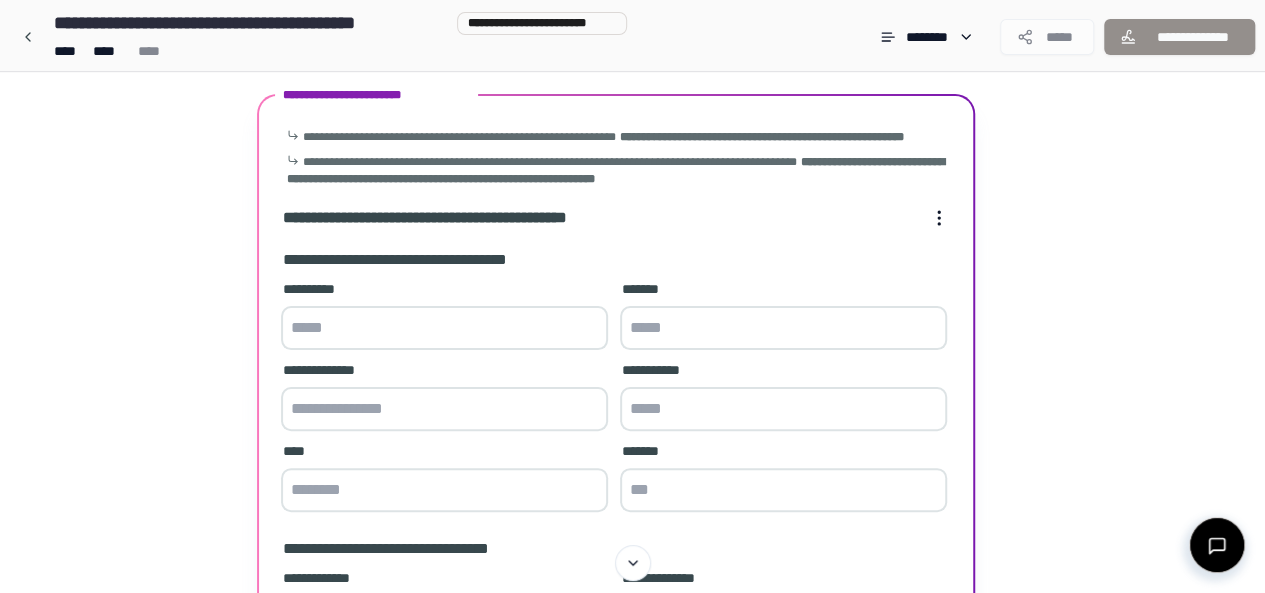 scroll, scrollTop: 532, scrollLeft: 0, axis: vertical 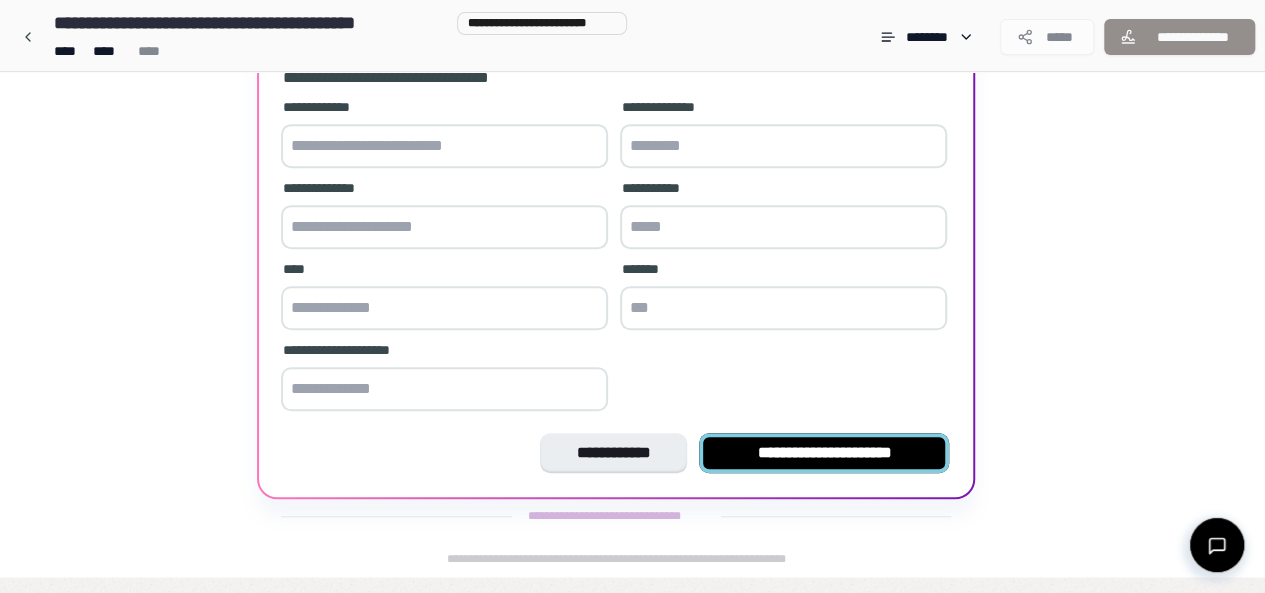 click on "**********" at bounding box center [824, 453] 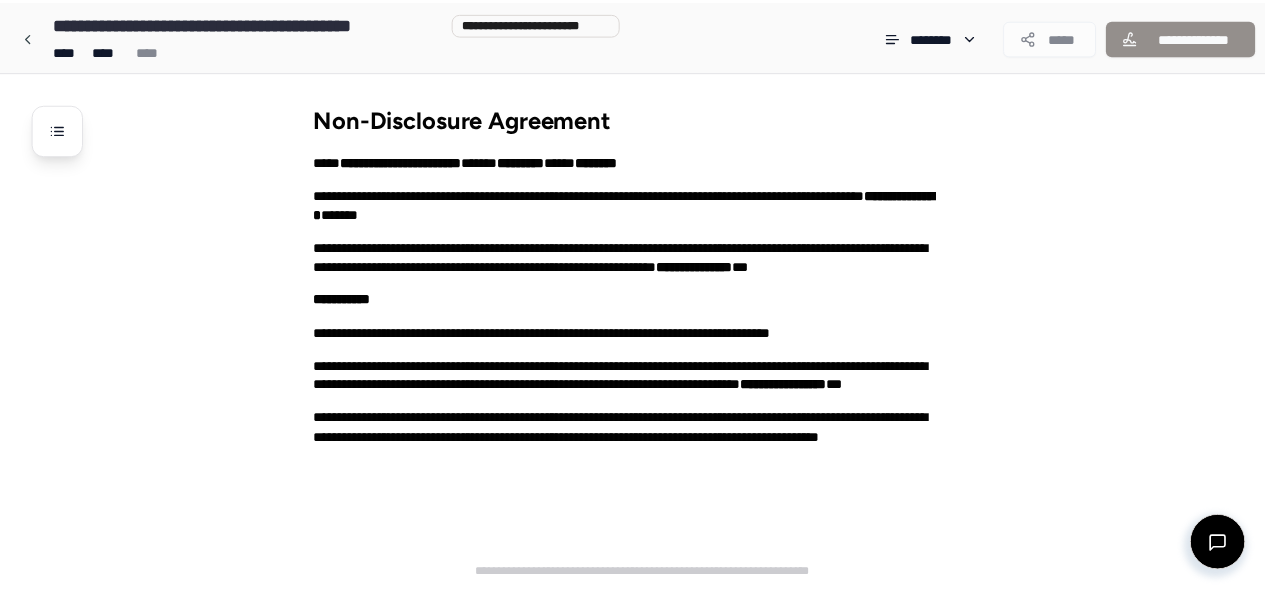 scroll, scrollTop: 19, scrollLeft: 0, axis: vertical 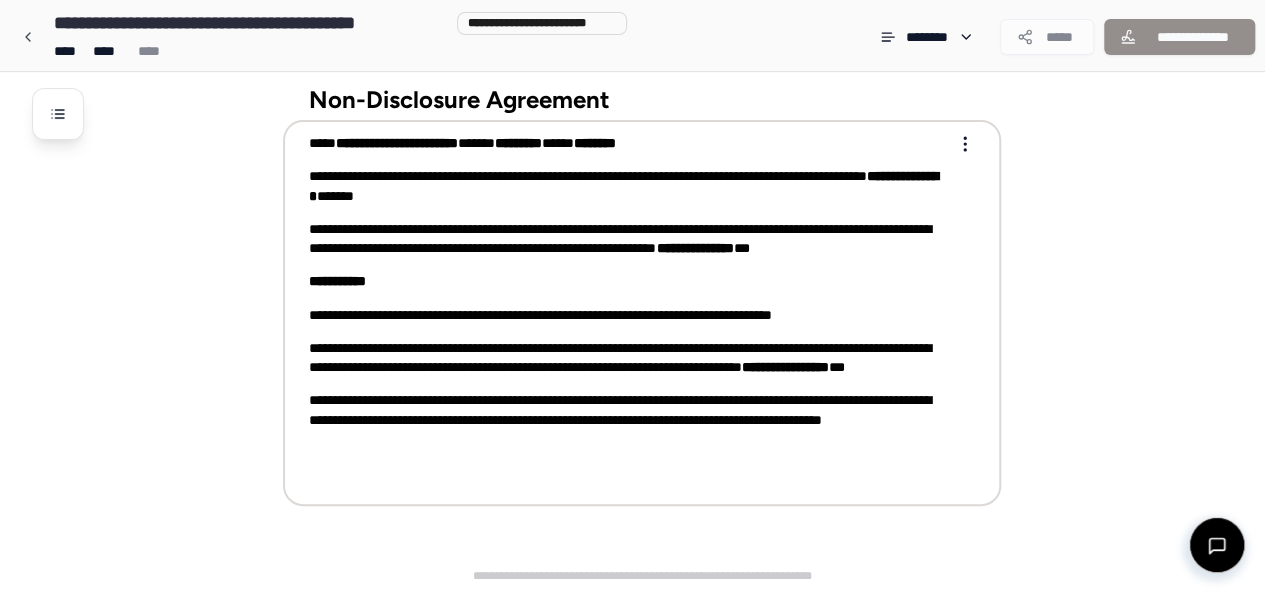 click on "**********" at bounding box center [628, 311] 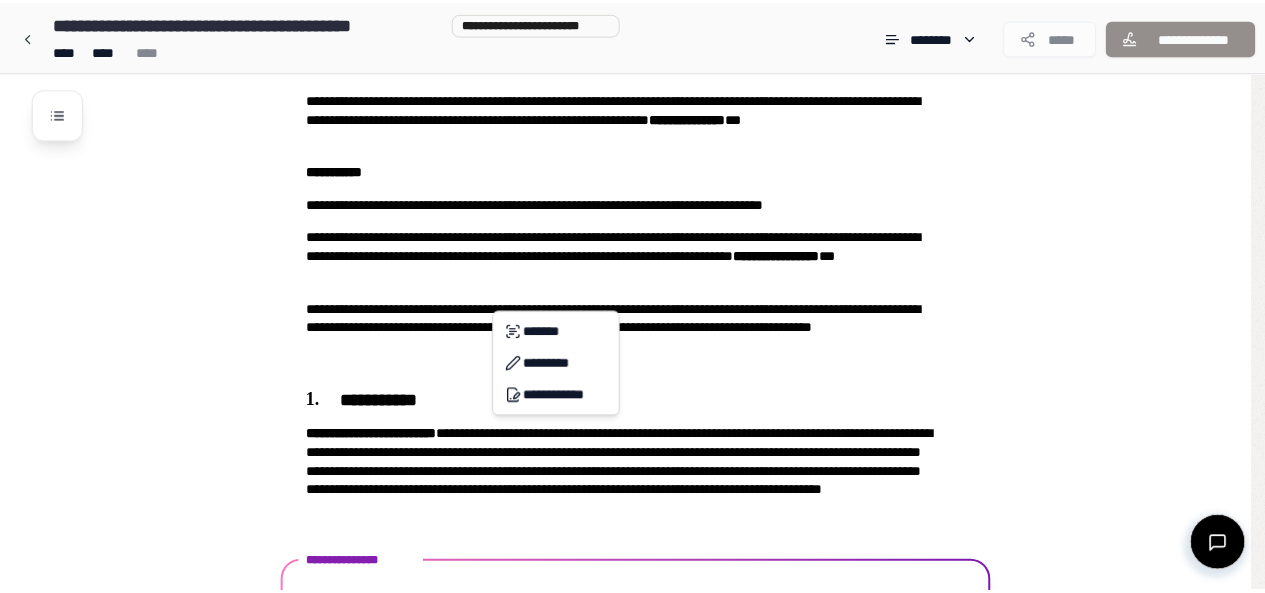 scroll, scrollTop: 252, scrollLeft: 0, axis: vertical 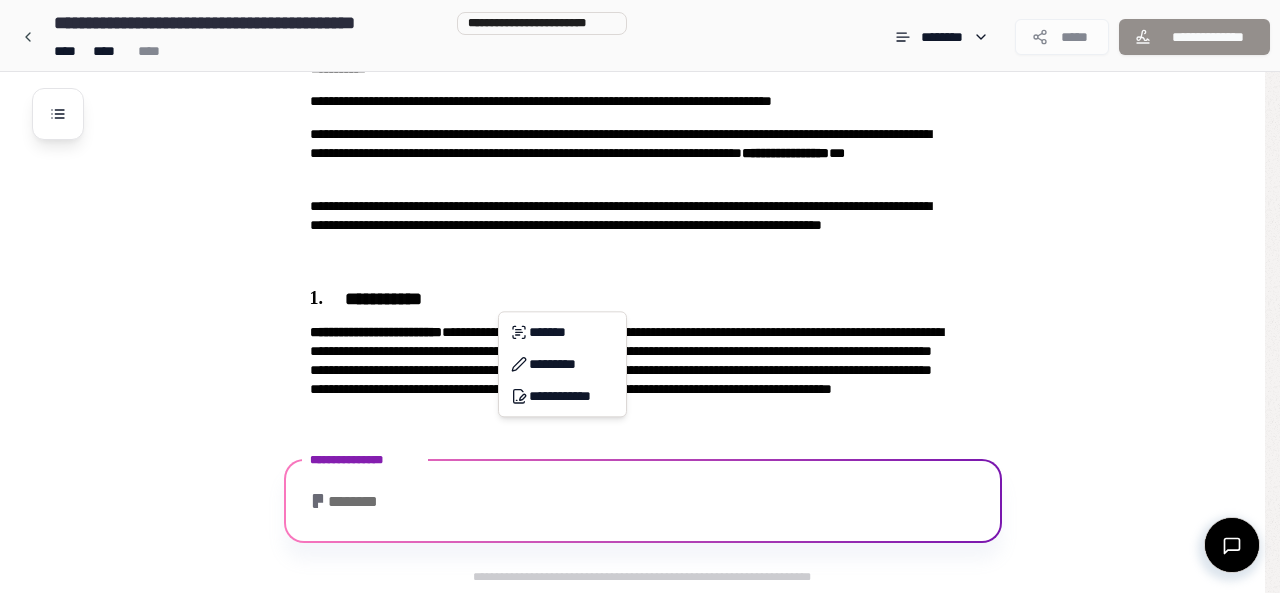 click on "**********" at bounding box center [640, 171] 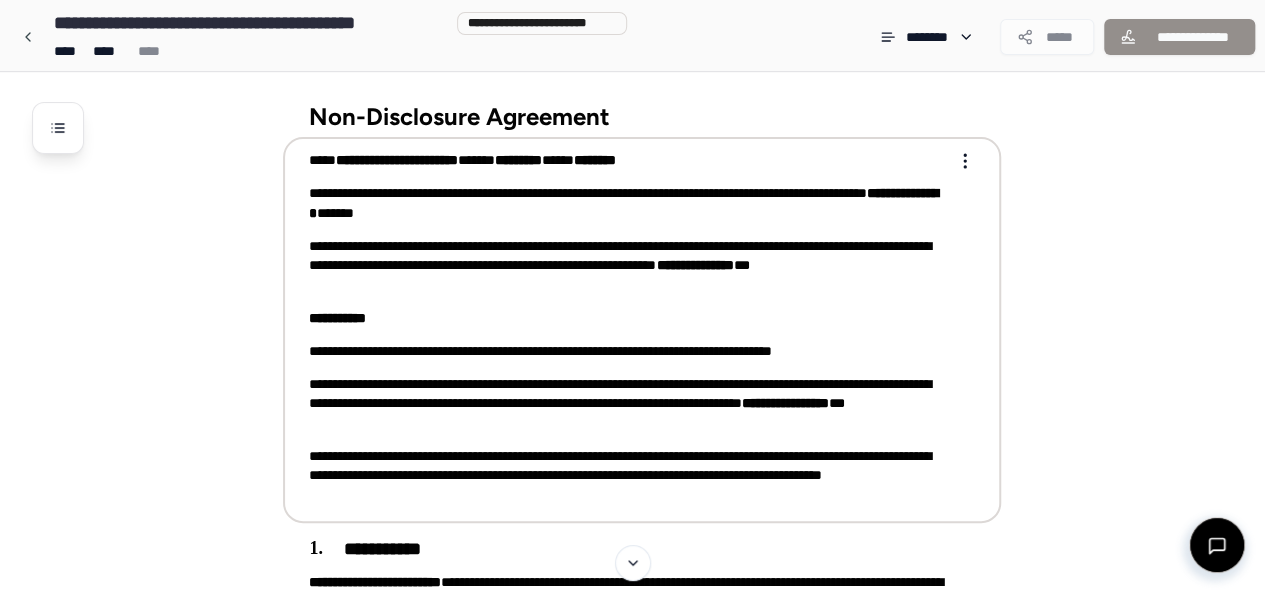 scroll, scrollTop: 0, scrollLeft: 0, axis: both 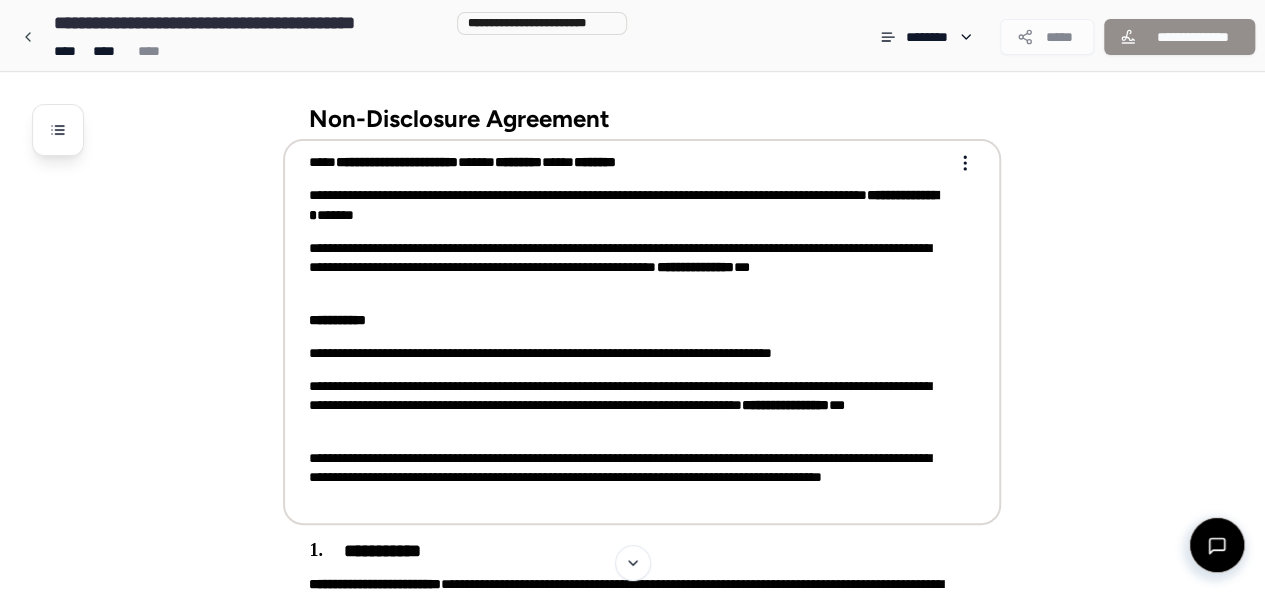 click on "**********" at bounding box center (628, 268) 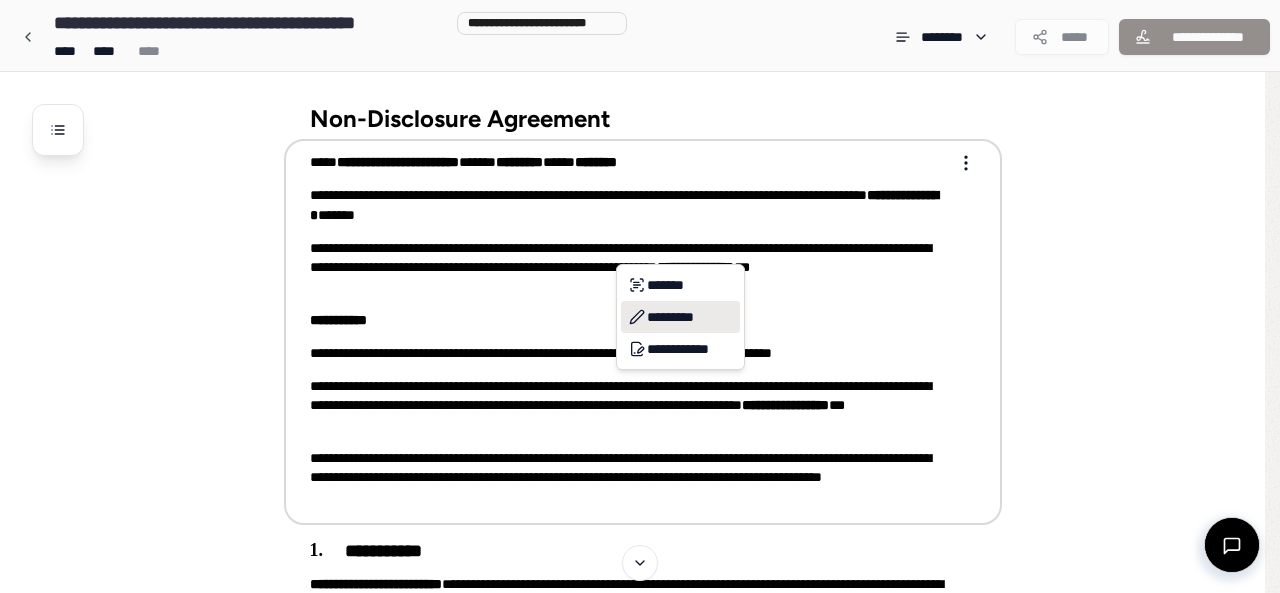 click on "*********" at bounding box center [680, 317] 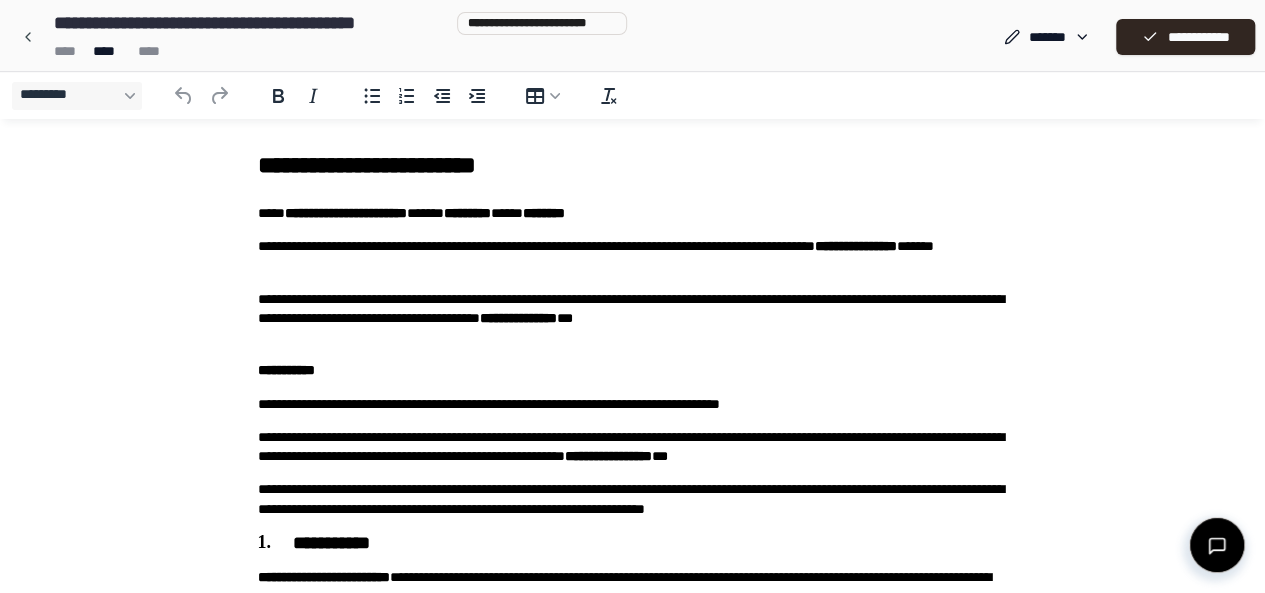 scroll, scrollTop: 0, scrollLeft: 0, axis: both 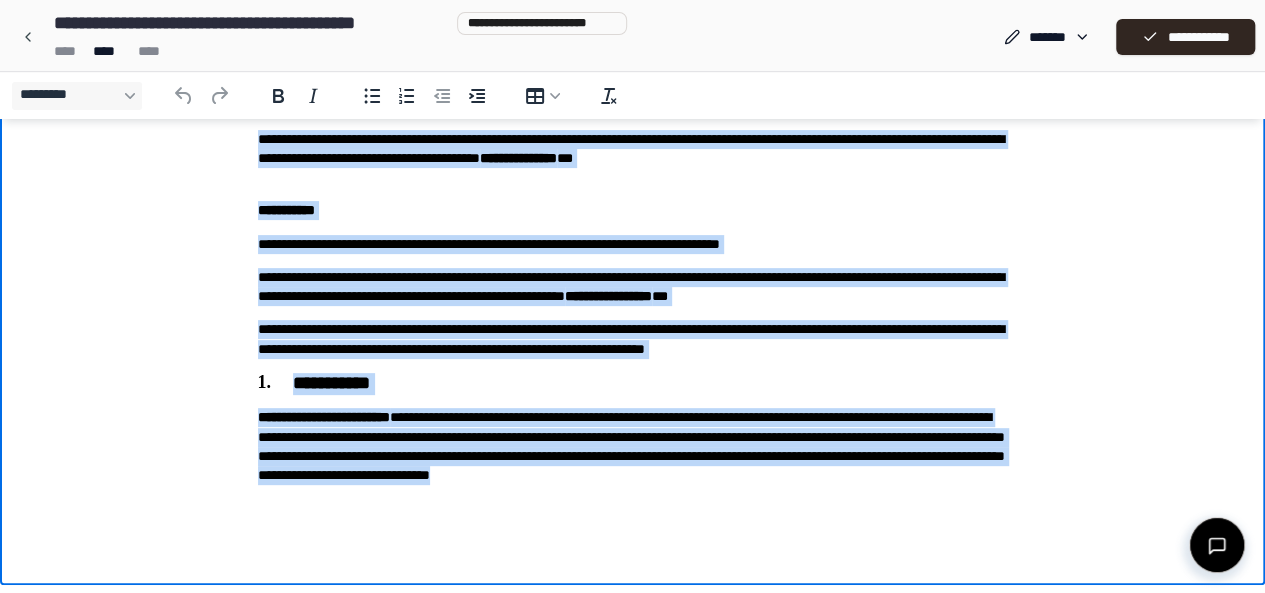 drag, startPoint x: 260, startPoint y: -1, endPoint x: 570, endPoint y: 503, distance: 591.706 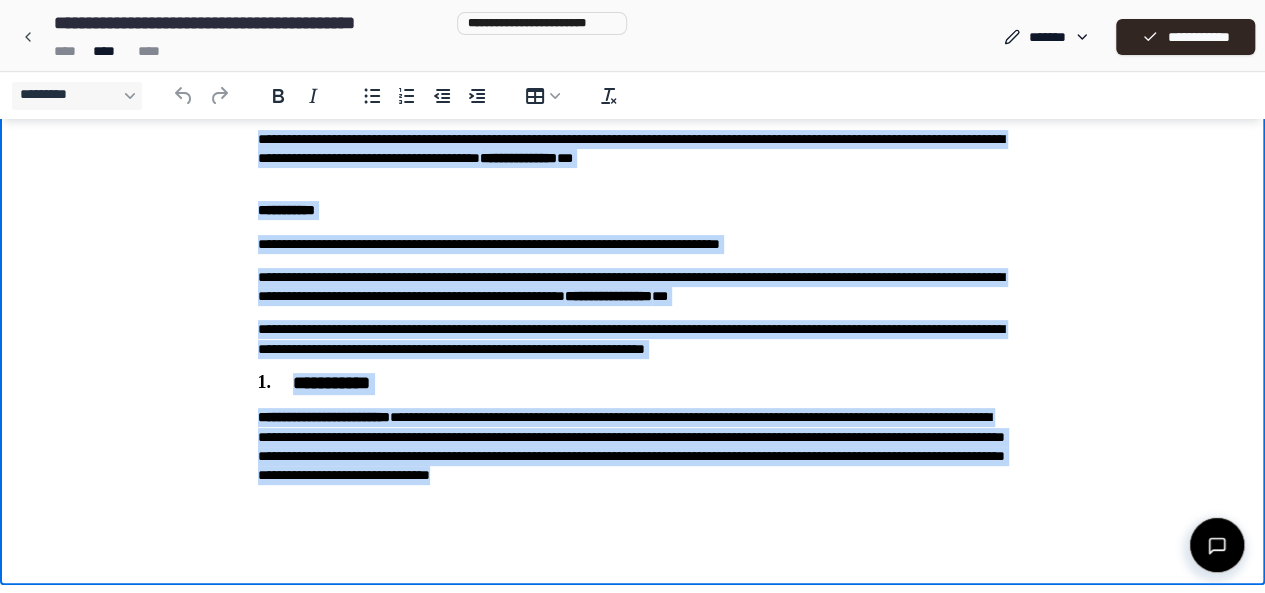 copy on "**********" 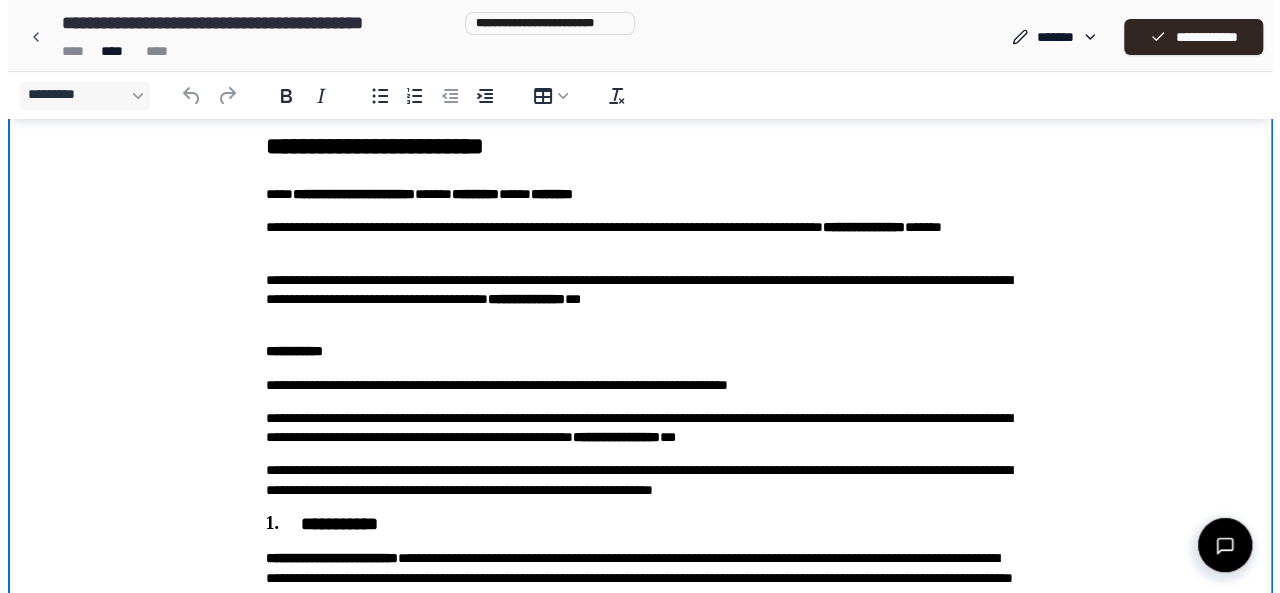 scroll, scrollTop: 0, scrollLeft: 0, axis: both 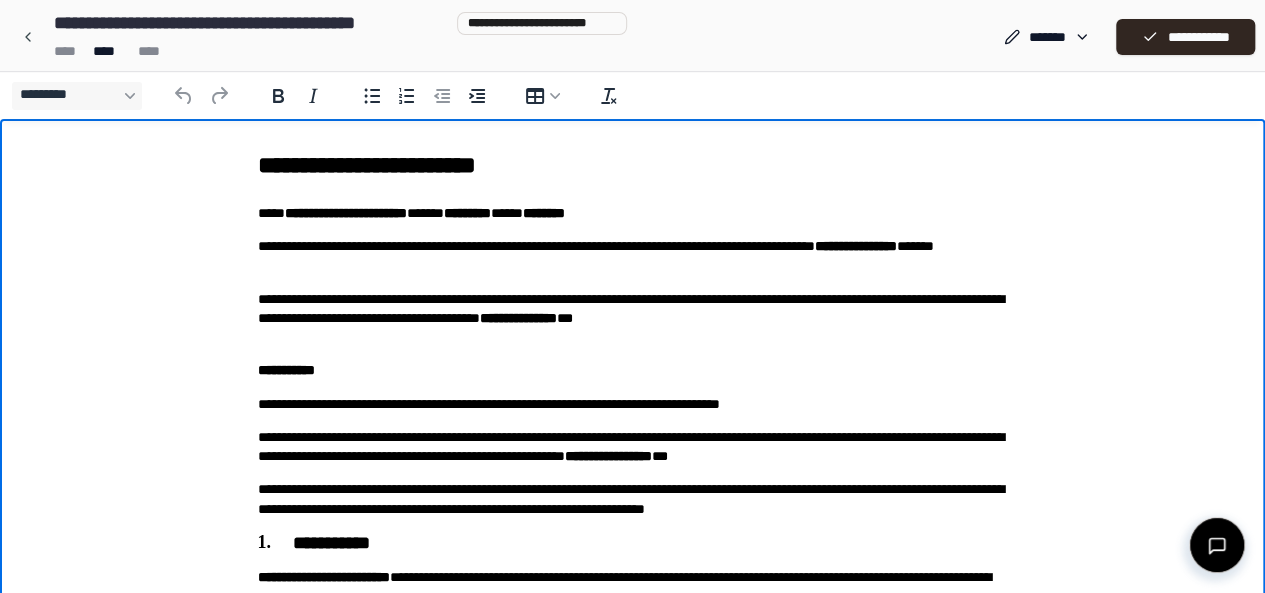 click on "**********" at bounding box center (632, 37) 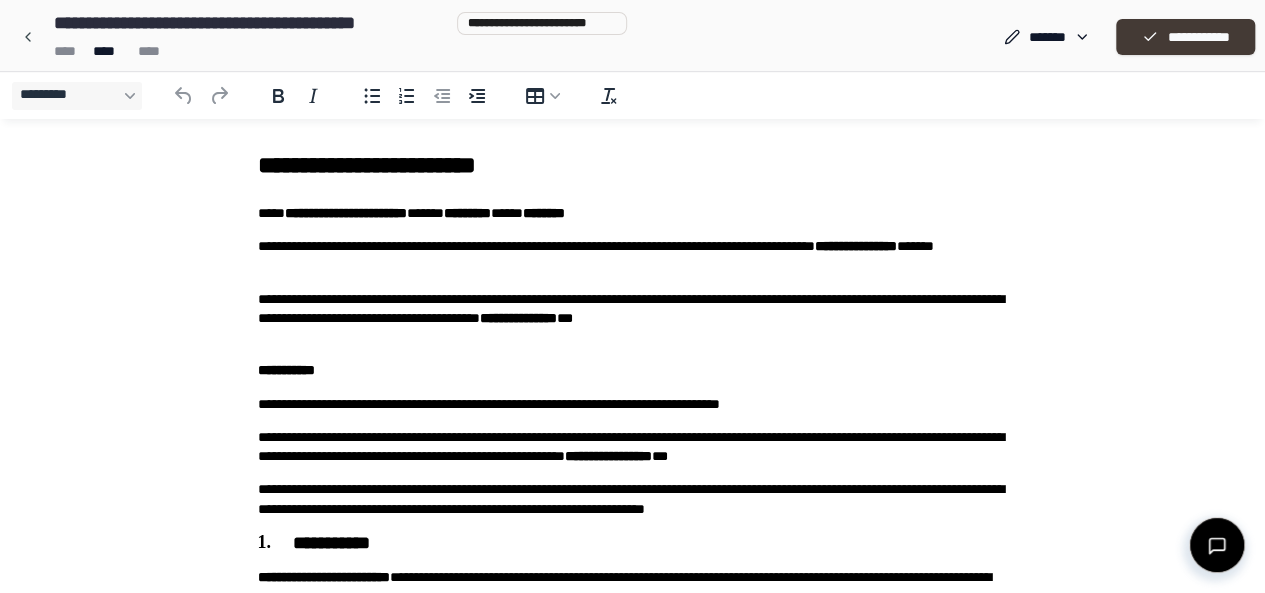 click on "**********" at bounding box center (1185, 37) 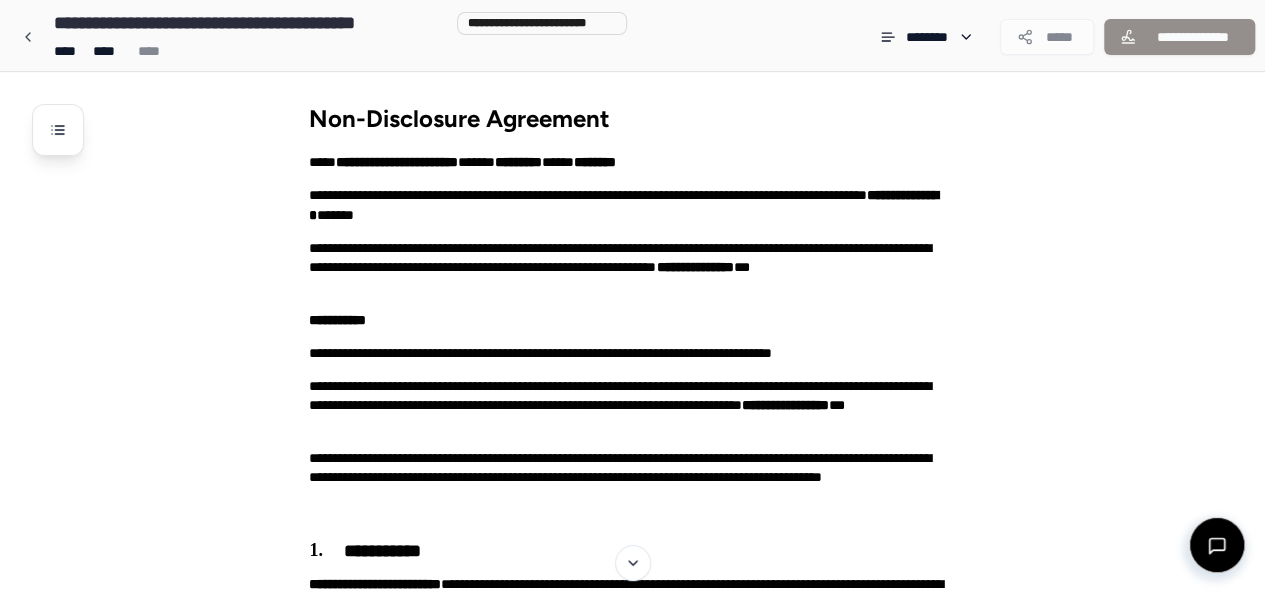 click on "Non-Disclosure Agreement" at bounding box center (642, 118) 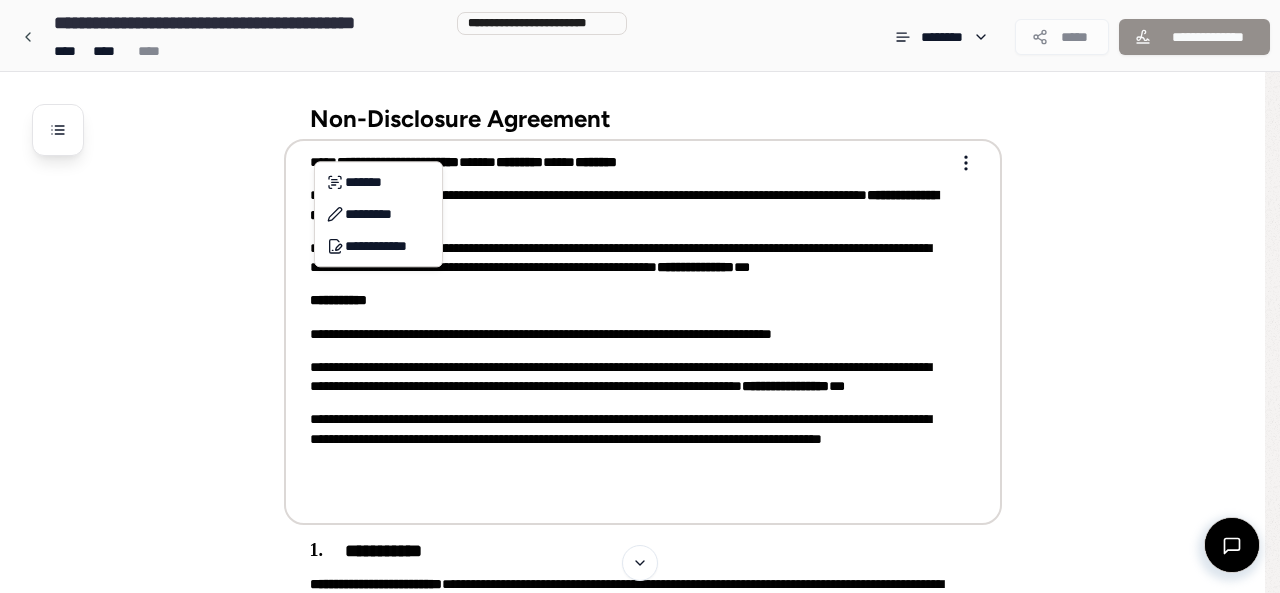 click on "**********" at bounding box center [640, 459] 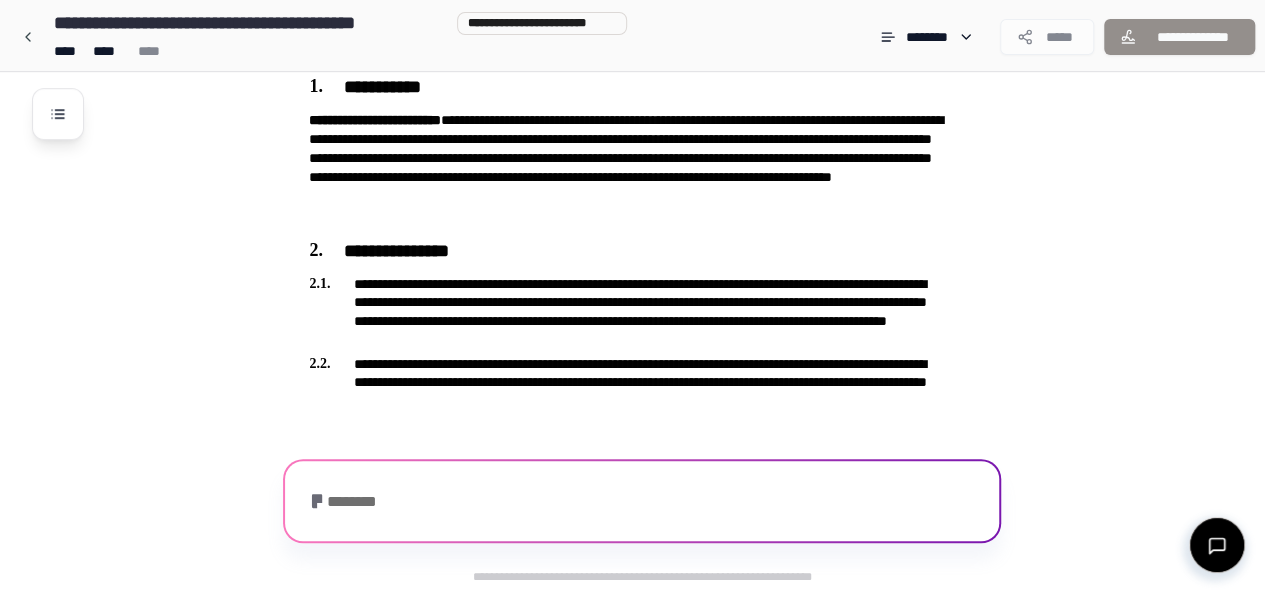 scroll, scrollTop: 0, scrollLeft: 0, axis: both 